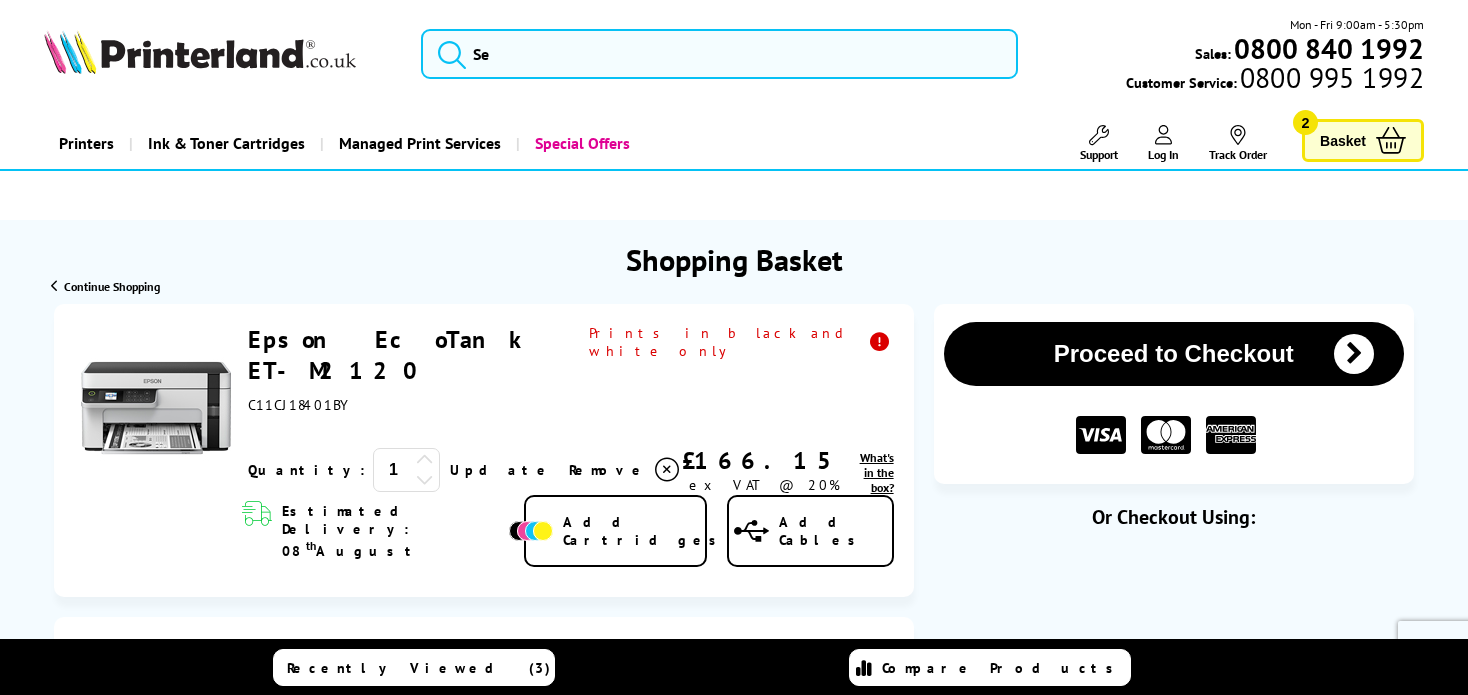 scroll, scrollTop: 100, scrollLeft: 0, axis: vertical 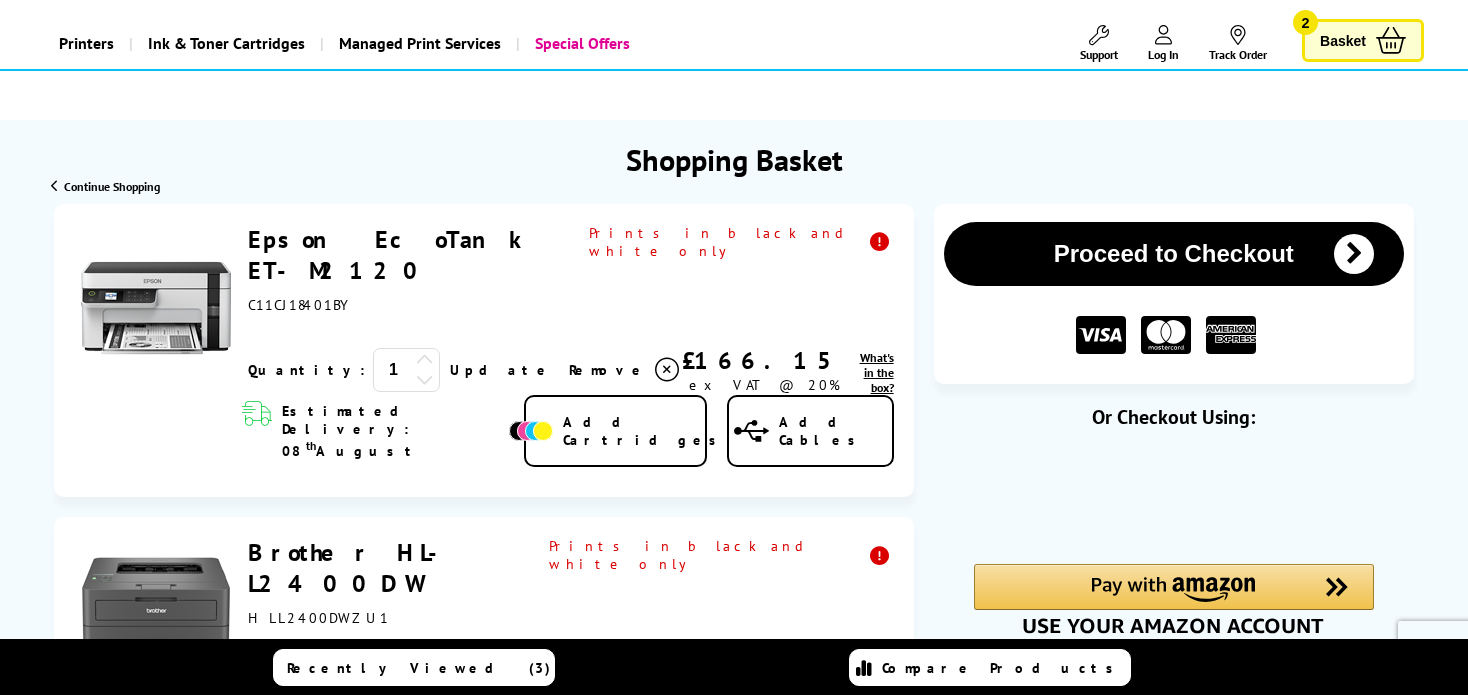 click on "Proceed to Checkout" at bounding box center (1174, 254) 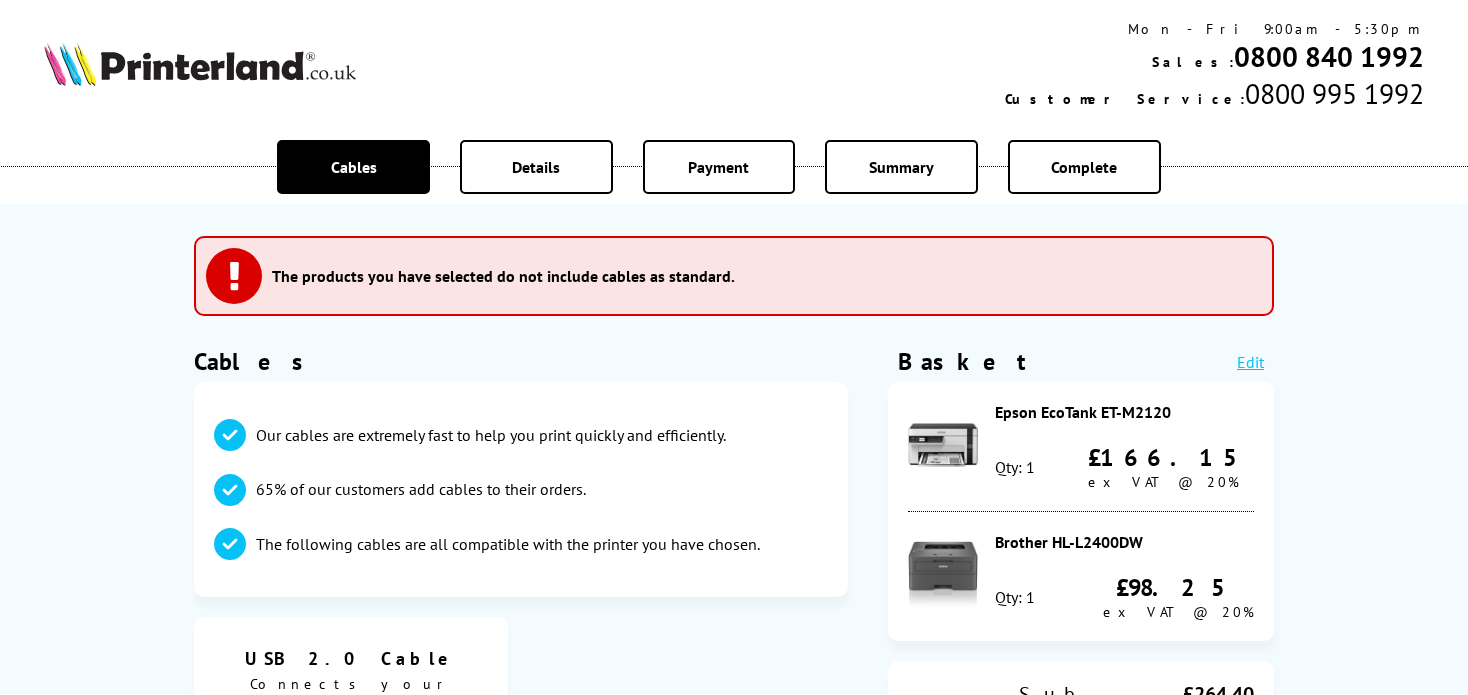 scroll, scrollTop: 0, scrollLeft: 0, axis: both 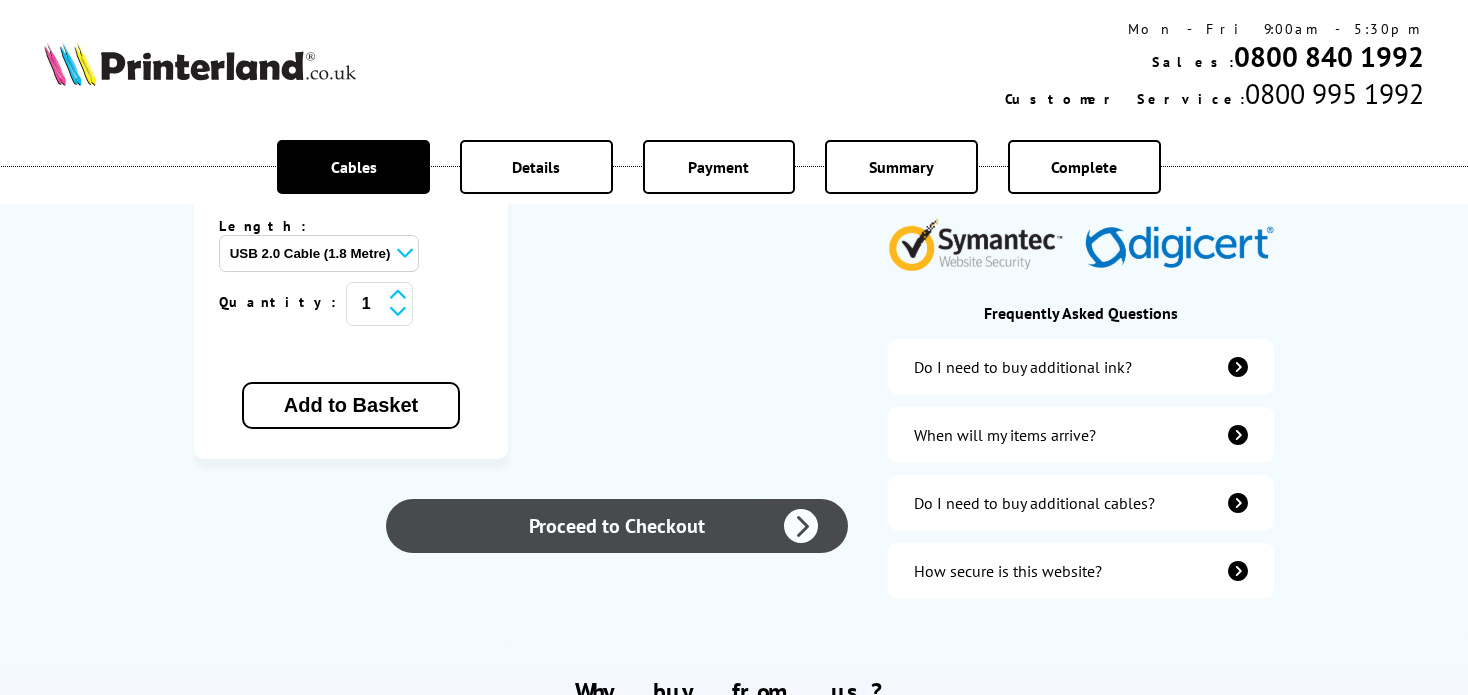 click on "Proceed to Checkout" at bounding box center (617, 526) 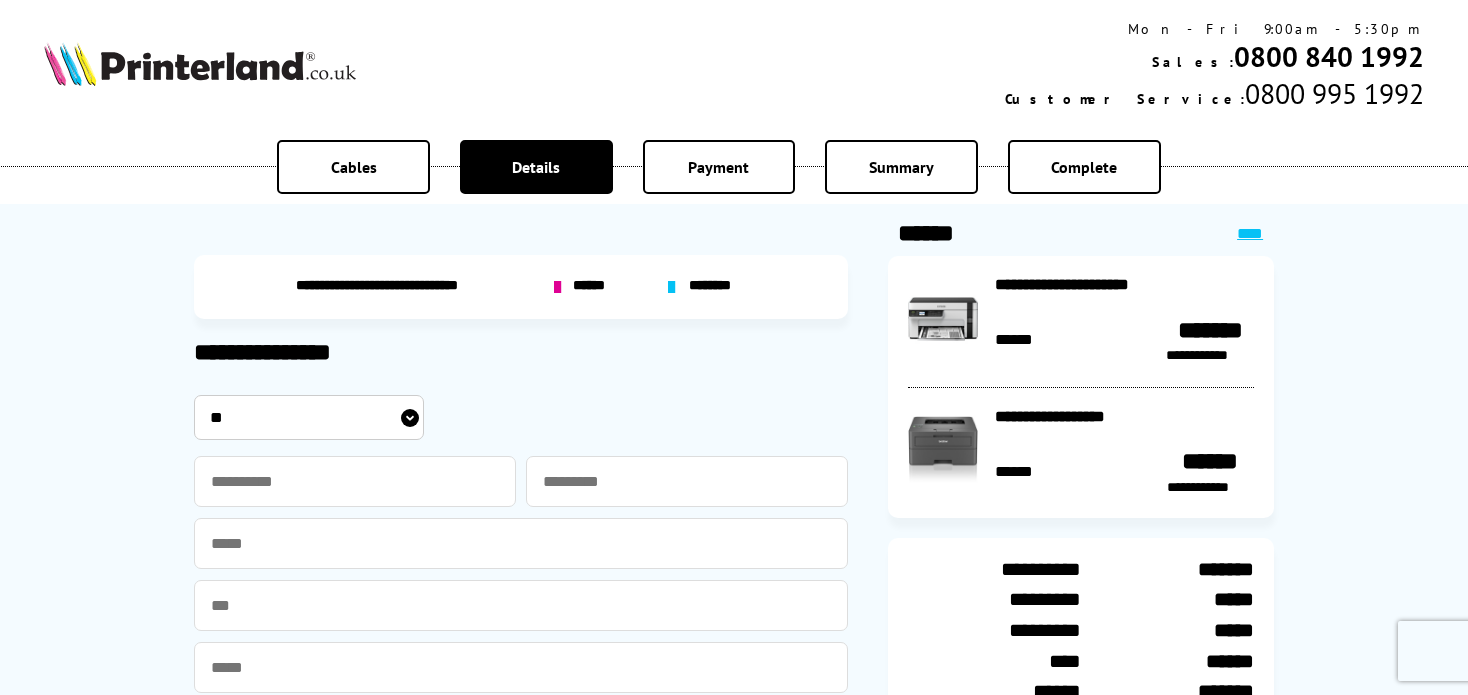 scroll, scrollTop: 0, scrollLeft: 0, axis: both 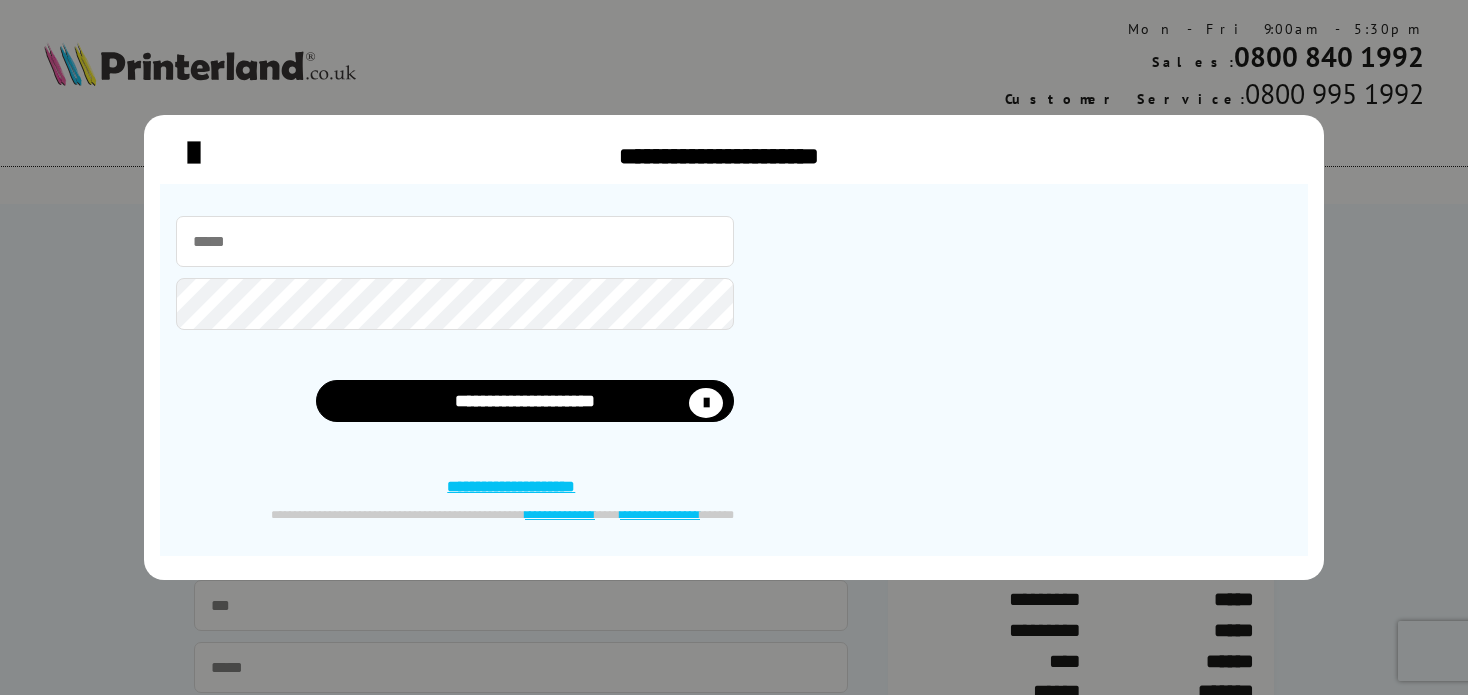 type on "**********" 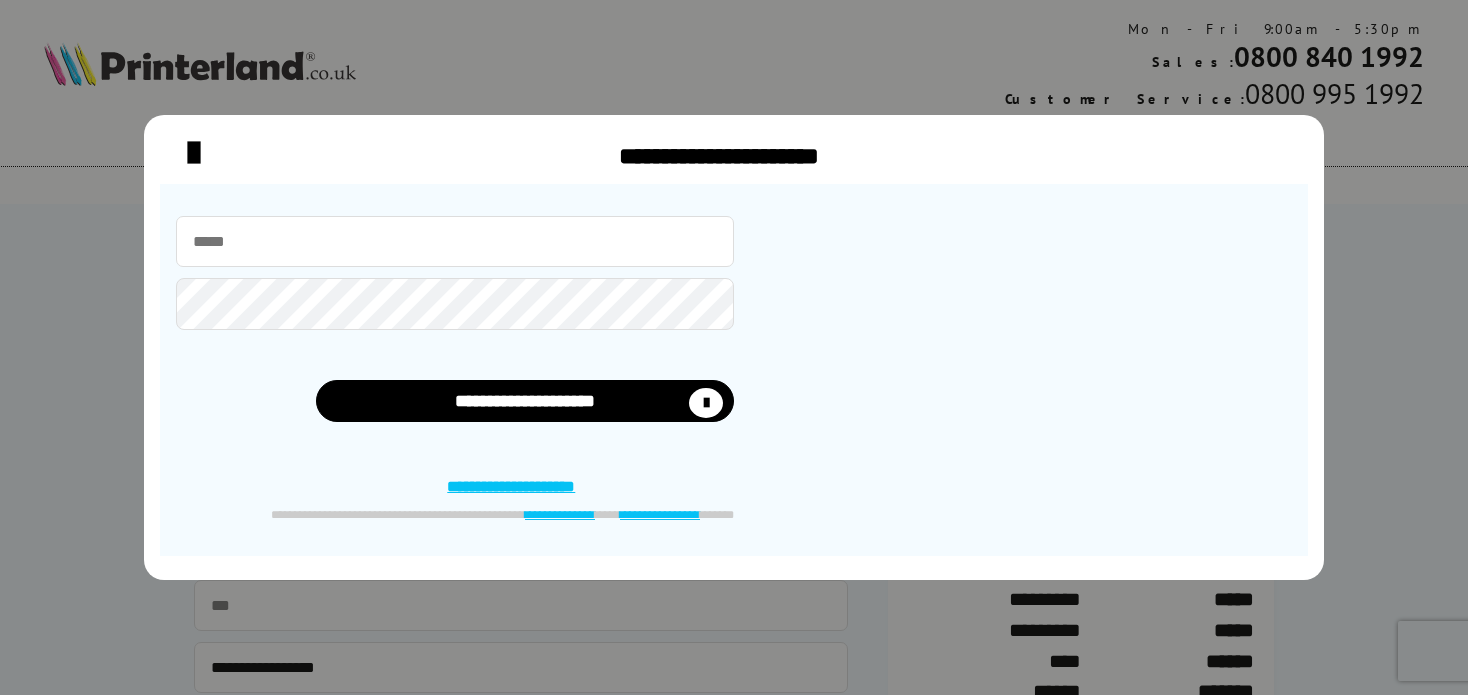 click at bounding box center (455, 241) 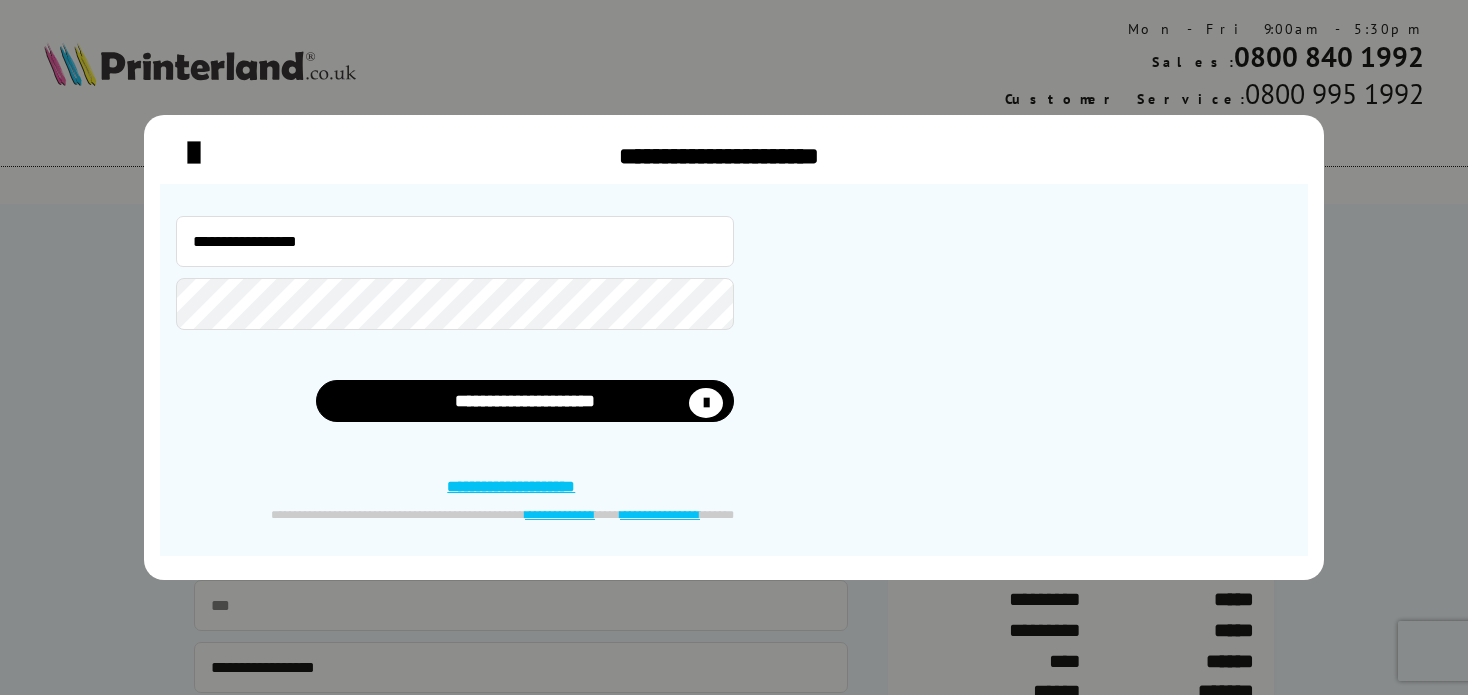 type on "*******" 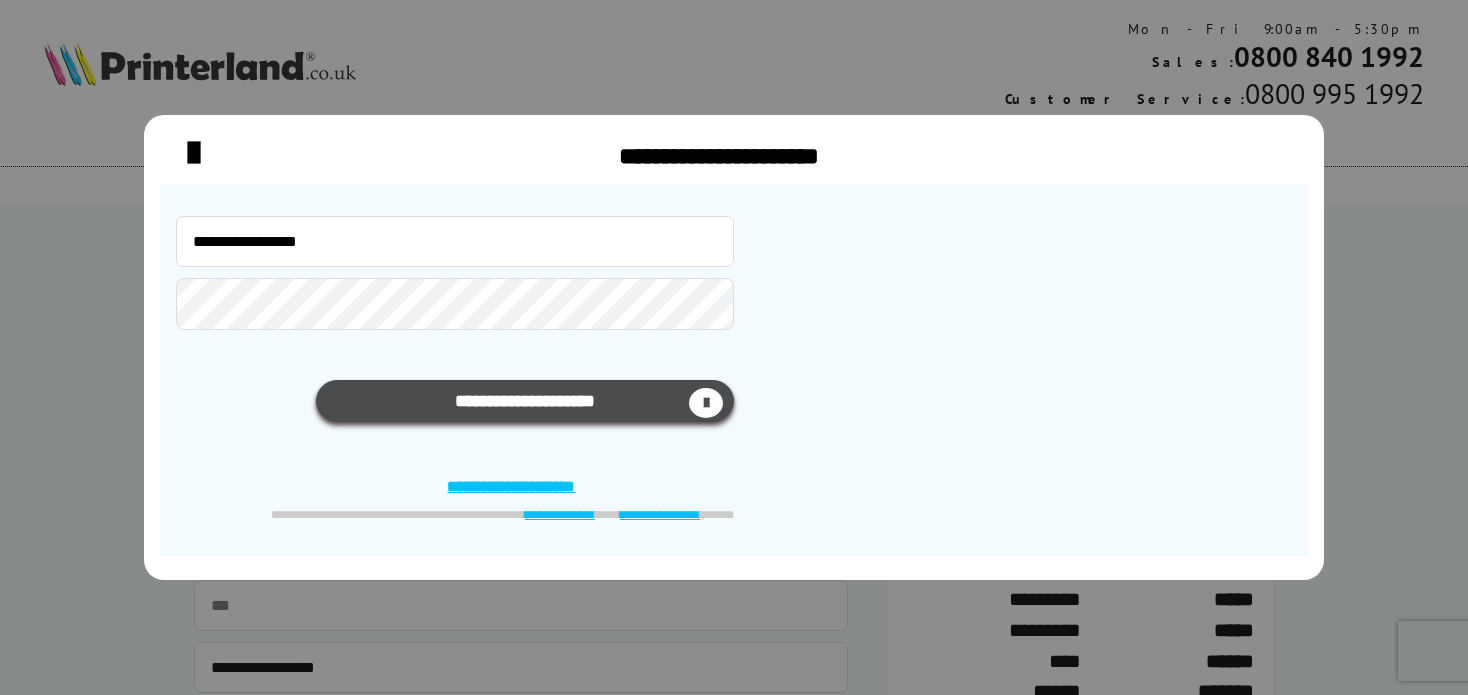 click on "**********" at bounding box center (525, 401) 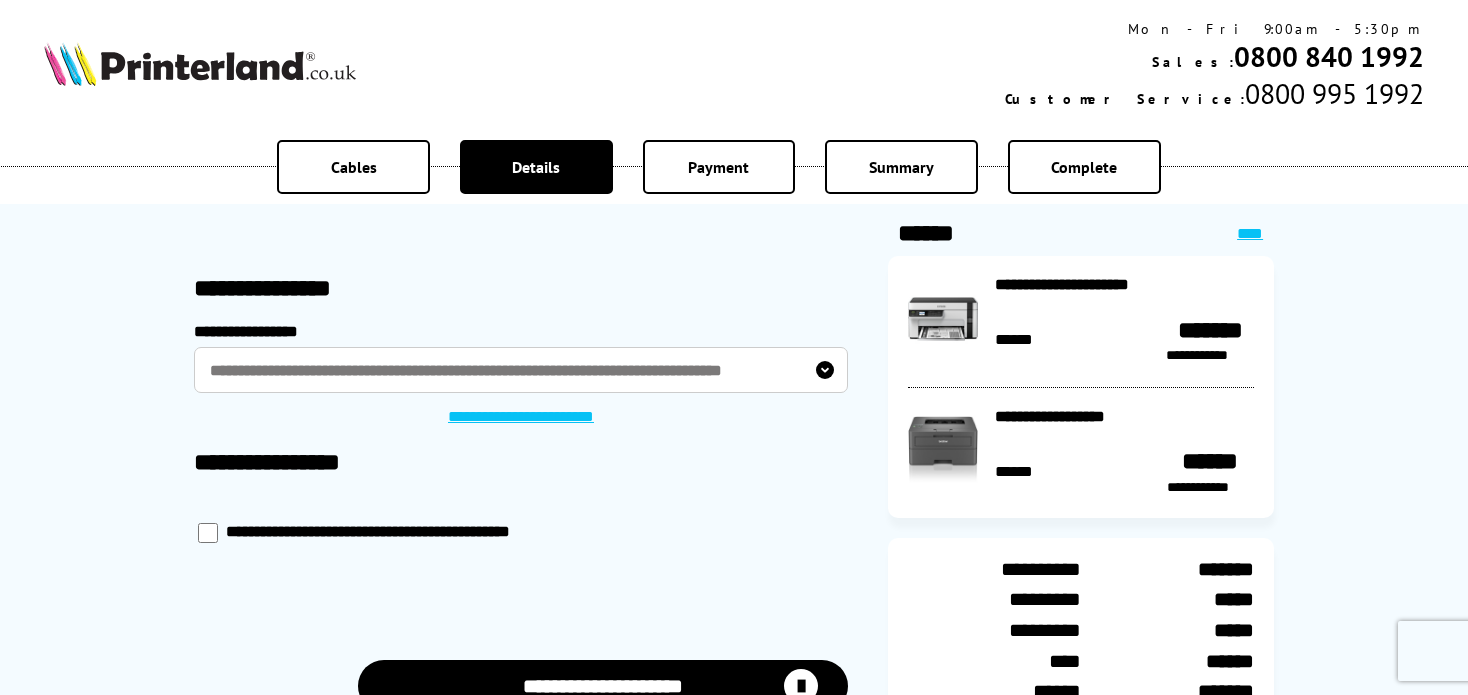scroll, scrollTop: 0, scrollLeft: 0, axis: both 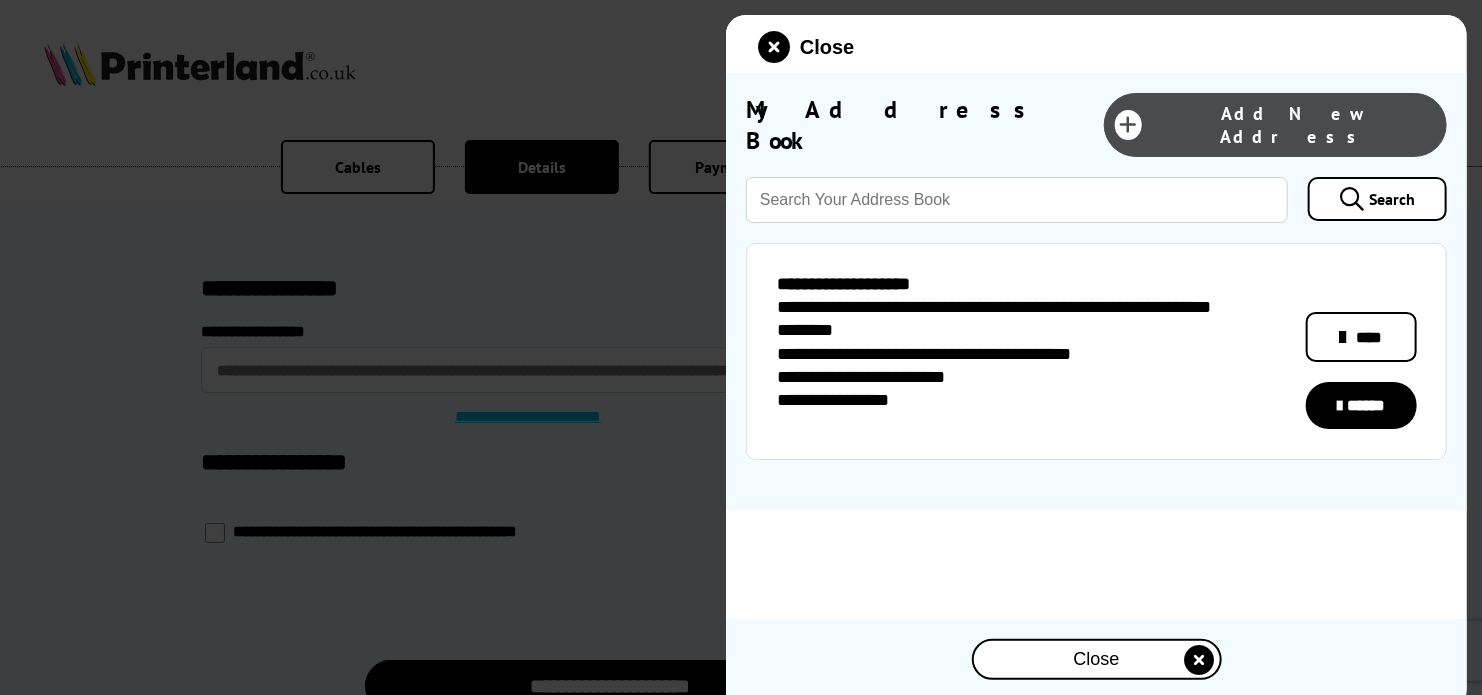 click on "Add New Address" at bounding box center [1294, 125] 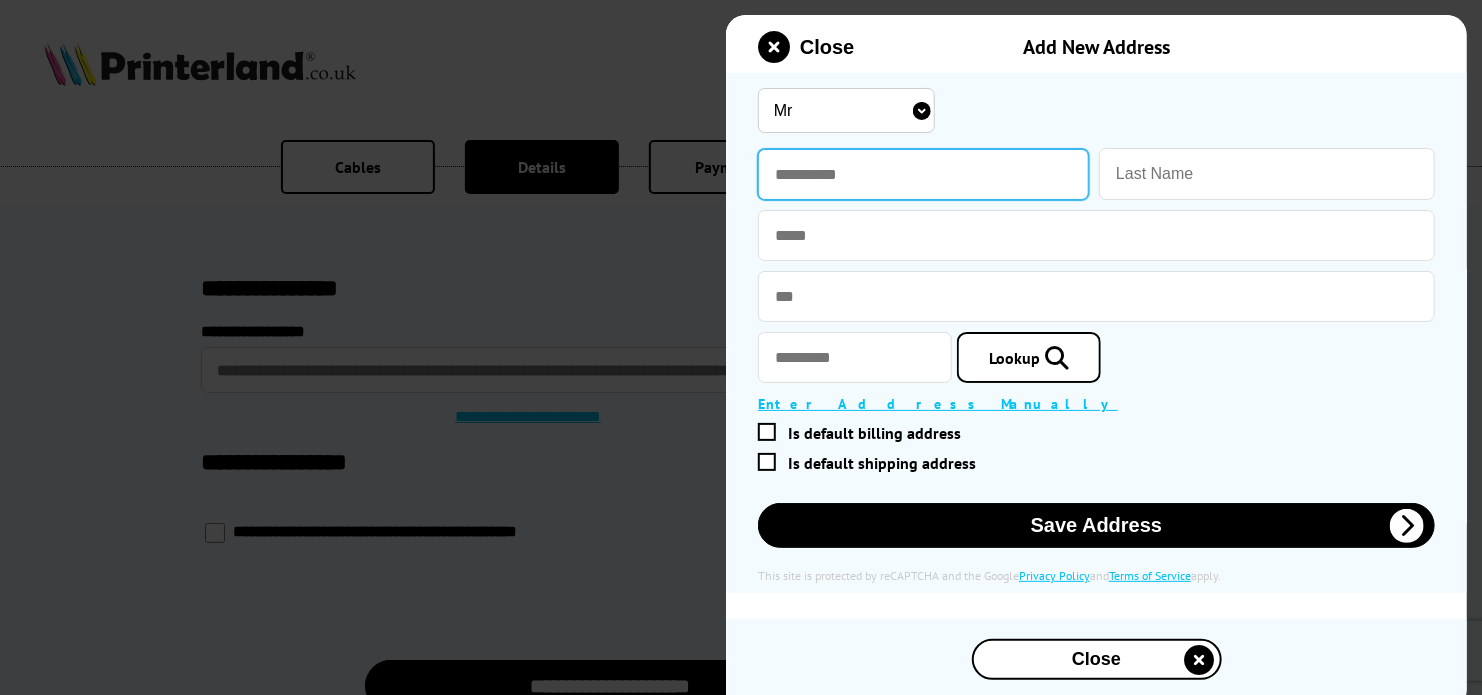 click at bounding box center (923, 174) 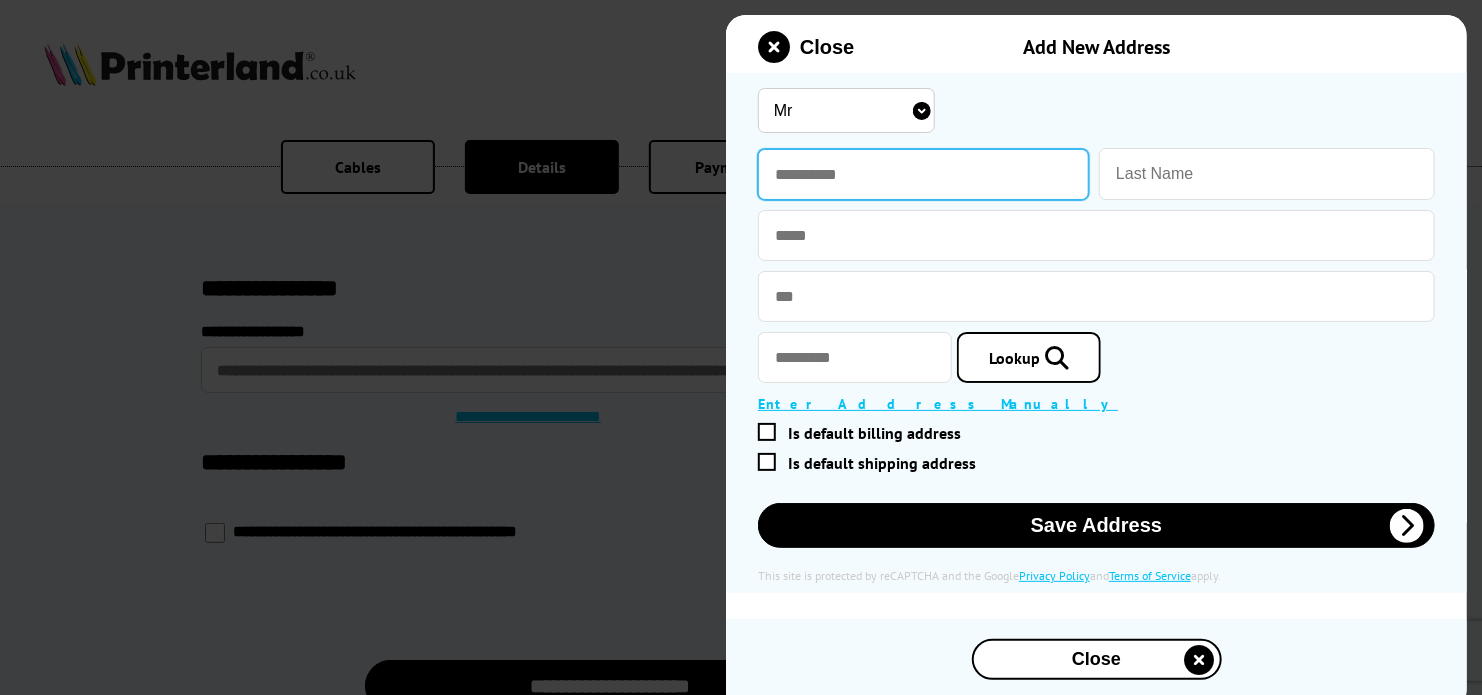type on "*******" 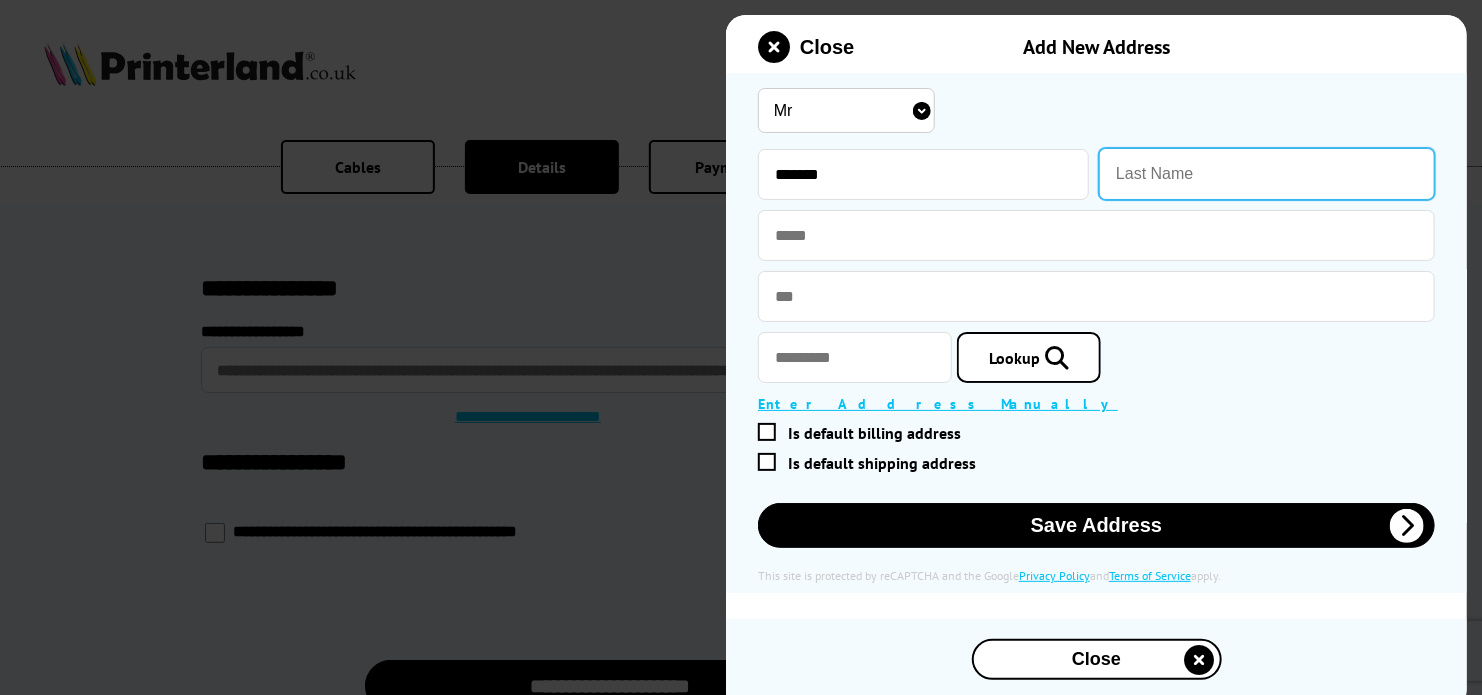 type on "Griffin" 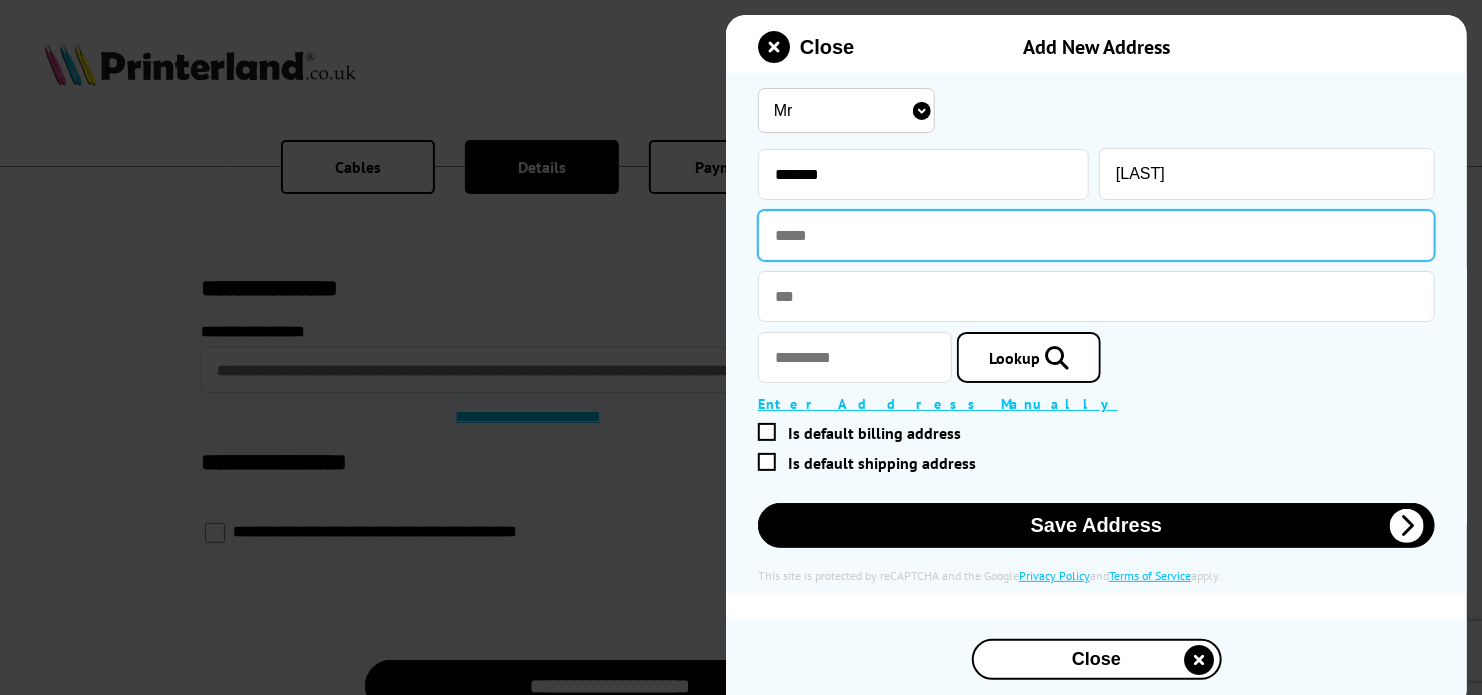 type on "**********" 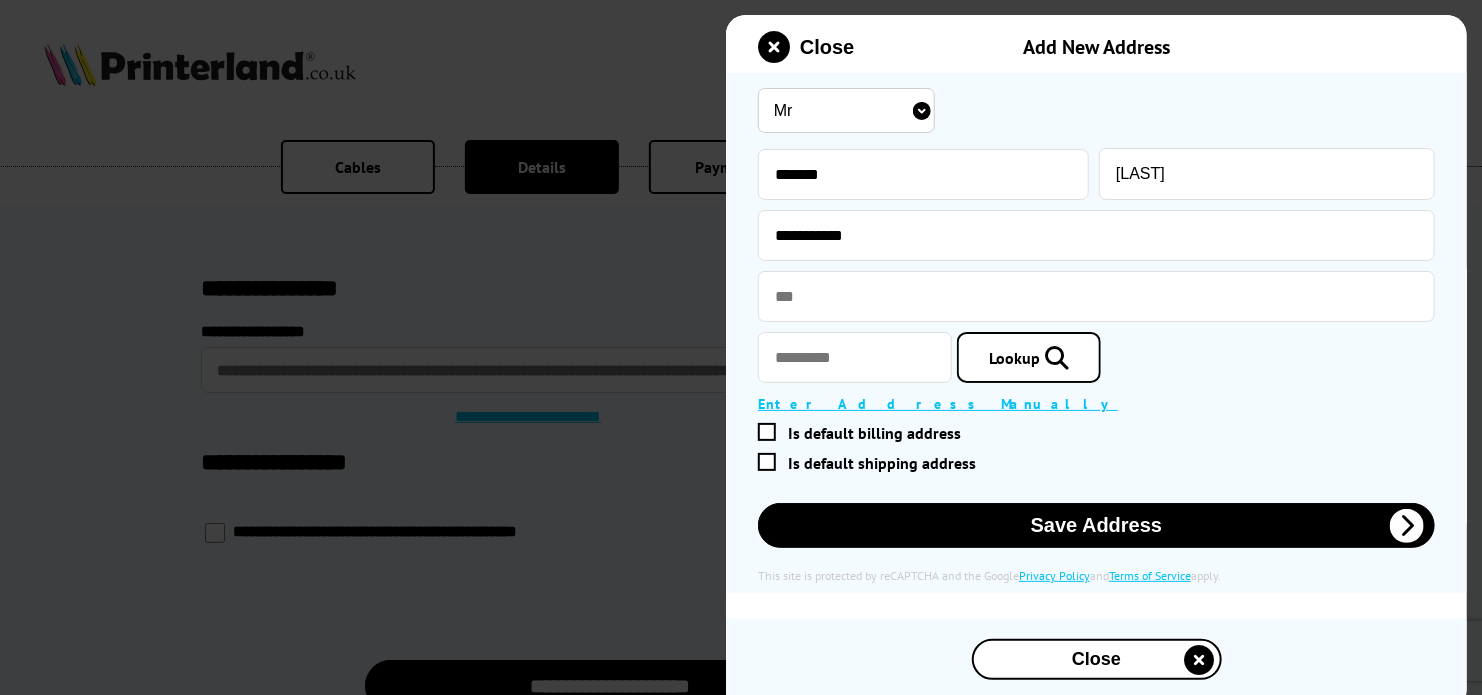 type on "********" 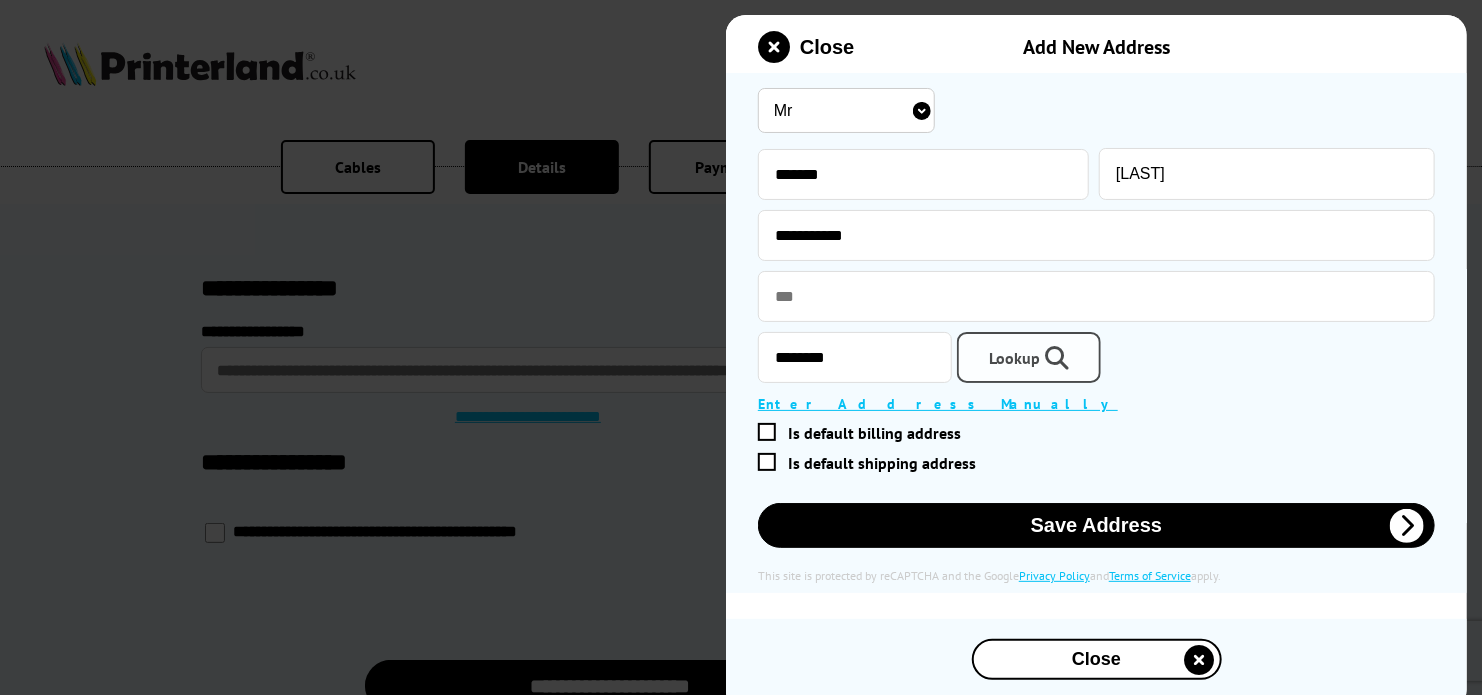 click on "Lookup" at bounding box center (1014, 358) 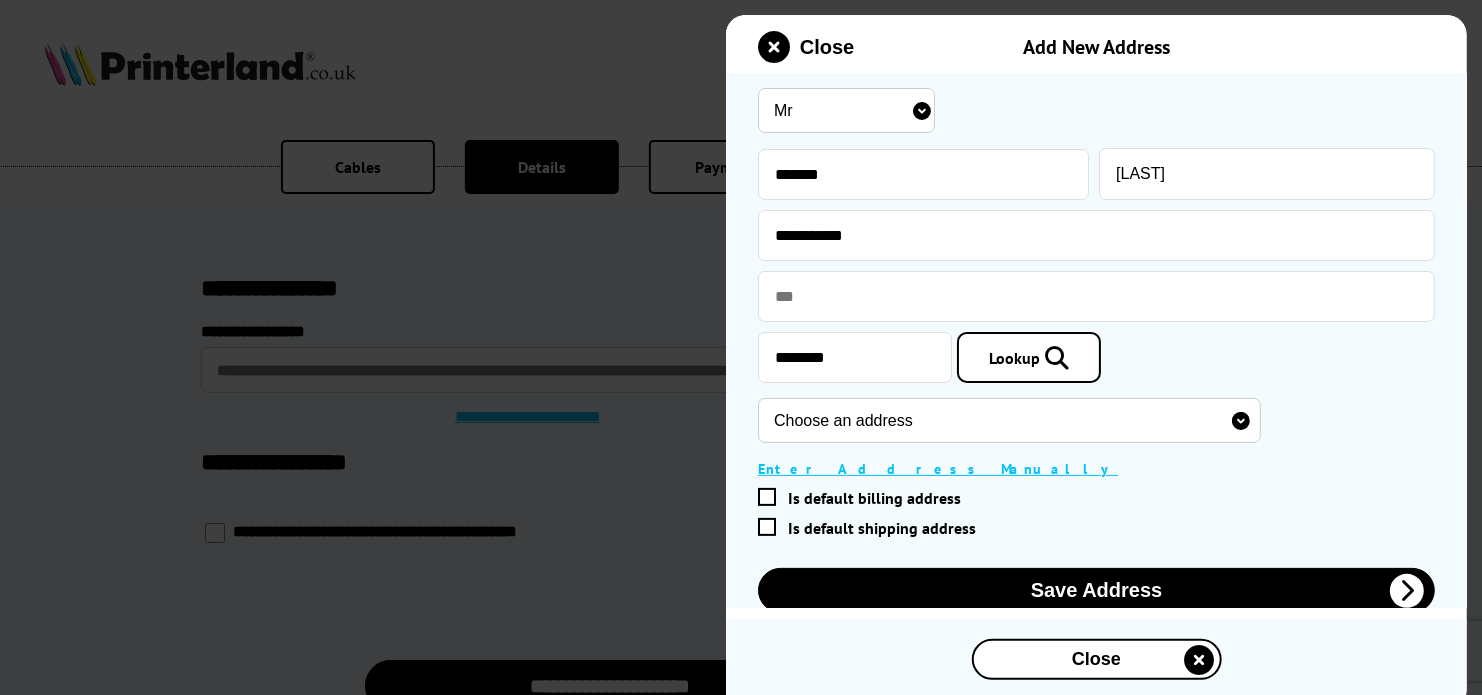 click on "Choose an address 1 St. Rumbolds Drive, Kings Sutton, Banbury, OX17 3PJ 2 St. Rumbolds Drive, Kings Sutton, Banbury, OX17 3PJ 3 St. Rumbolds Drive, Kings Sutton, Banbury, OX17 3PJ 4 St. Rumbolds Drive, Kings Sutton, Banbury, OX17 3PJ 5 St. Rumbolds Drive, Kings Sutton, Banbury, OX17 3PJ 6 St. Rumbolds Drive, Kings Sutton, Banbury, OX17 3PJ 7 St. Rumbolds Drive, Kings Sutton, Banbury, OX17 3PJ 9 St. Rumbolds Drive, Kings Sutton, Banbury, OX17 3PJ 10 St. Rumbolds Drive, Kings Sutton, Banbury, OX17 3PJ Glebe House, 10 St. Rumbolds Drive, Kings Sutton, Banbury, OX17 3PJ 11 St. Rumbolds Drive, Kings Sutton, Banbury, OX17 3PJ 12 St. Rumbolds Drive, Kings Sutton, Banbury, OX17 3PJ 14 St. Rumbolds Drive, Kings Sutton, Banbury, OX17 3PJ 15 St. Rumbolds Drive, Kings Sutton, Banbury, OX17 3PJ 16 St. Rumbolds Drive, Kings Sutton, Banbury, OX17 3PJ" at bounding box center (1009, 420) 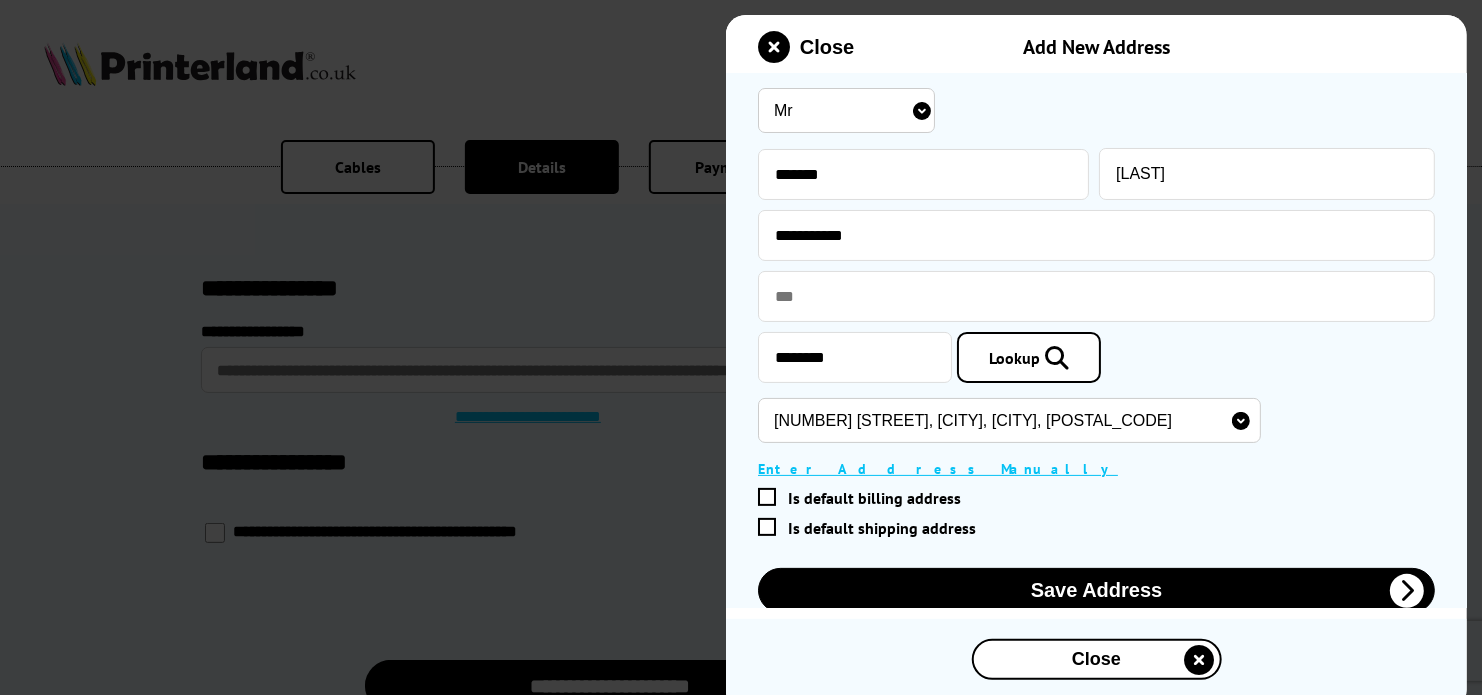 click on "Choose an address 1 St. Rumbolds Drive, Kings Sutton, Banbury, OX17 3PJ 2 St. Rumbolds Drive, Kings Sutton, Banbury, OX17 3PJ 3 St. Rumbolds Drive, Kings Sutton, Banbury, OX17 3PJ 4 St. Rumbolds Drive, Kings Sutton, Banbury, OX17 3PJ 5 St. Rumbolds Drive, Kings Sutton, Banbury, OX17 3PJ 6 St. Rumbolds Drive, Kings Sutton, Banbury, OX17 3PJ 7 St. Rumbolds Drive, Kings Sutton, Banbury, OX17 3PJ 9 St. Rumbolds Drive, Kings Sutton, Banbury, OX17 3PJ 10 St. Rumbolds Drive, Kings Sutton, Banbury, OX17 3PJ Glebe House, 10 St. Rumbolds Drive, Kings Sutton, Banbury, OX17 3PJ 11 St. Rumbolds Drive, Kings Sutton, Banbury, OX17 3PJ 12 St. Rumbolds Drive, Kings Sutton, Banbury, OX17 3PJ 14 St. Rumbolds Drive, Kings Sutton, Banbury, OX17 3PJ 15 St. Rumbolds Drive, Kings Sutton, Banbury, OX17 3PJ 16 St. Rumbolds Drive, Kings Sutton, Banbury, OX17 3PJ" at bounding box center [1009, 420] 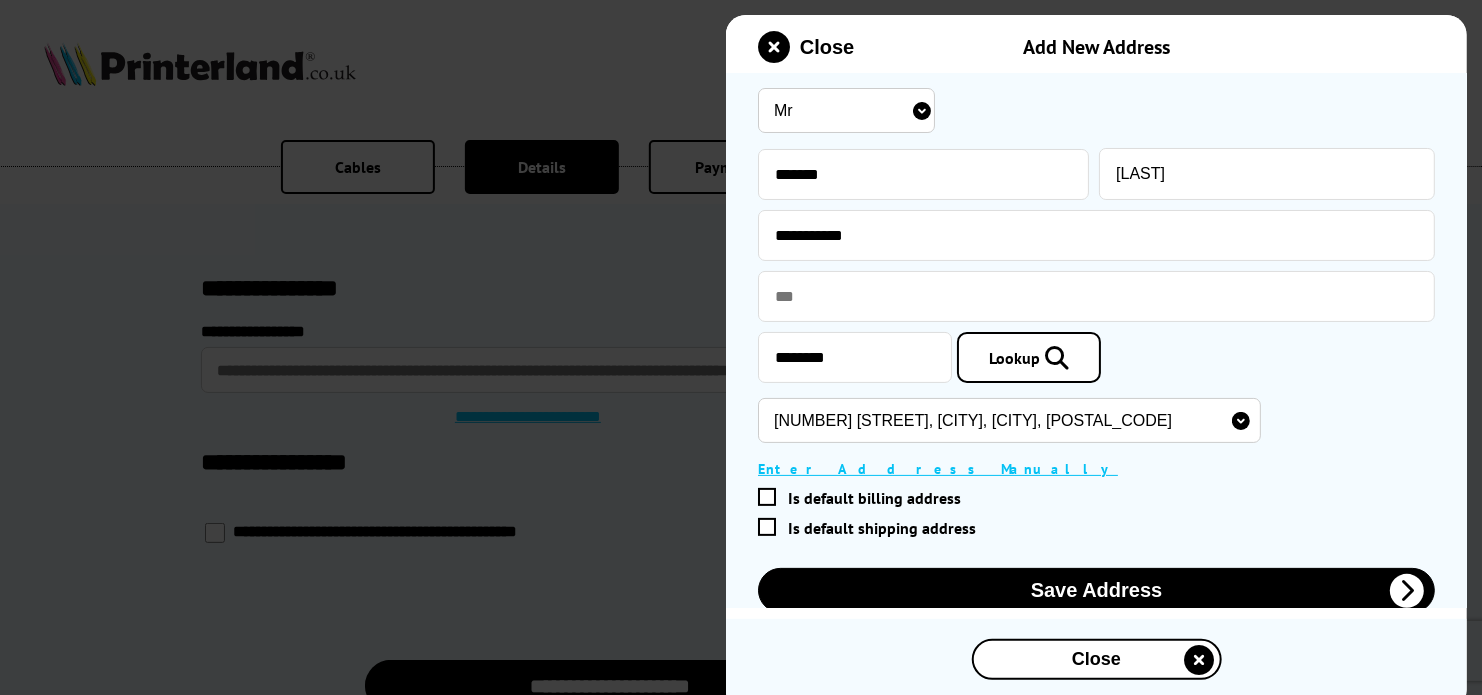 type on "14 St. Rumbolds Drive" 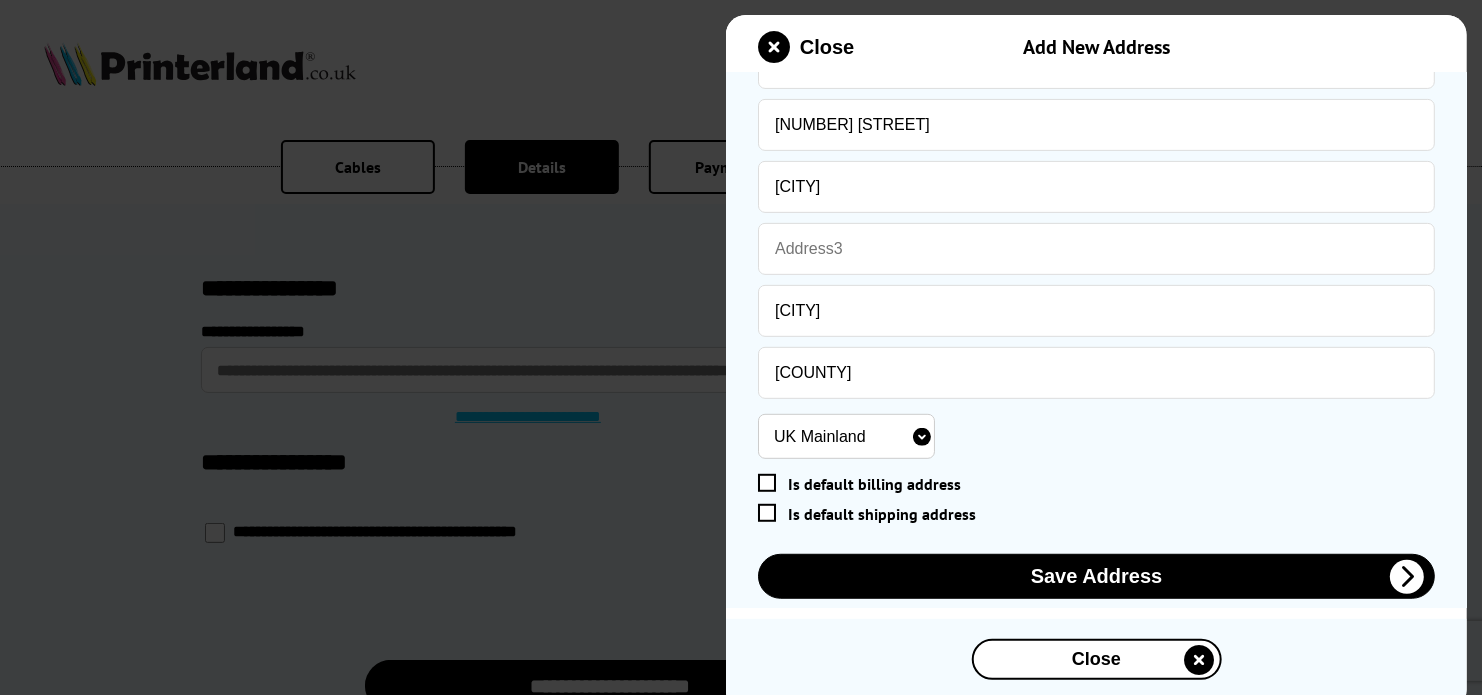 scroll, scrollTop: 400, scrollLeft: 0, axis: vertical 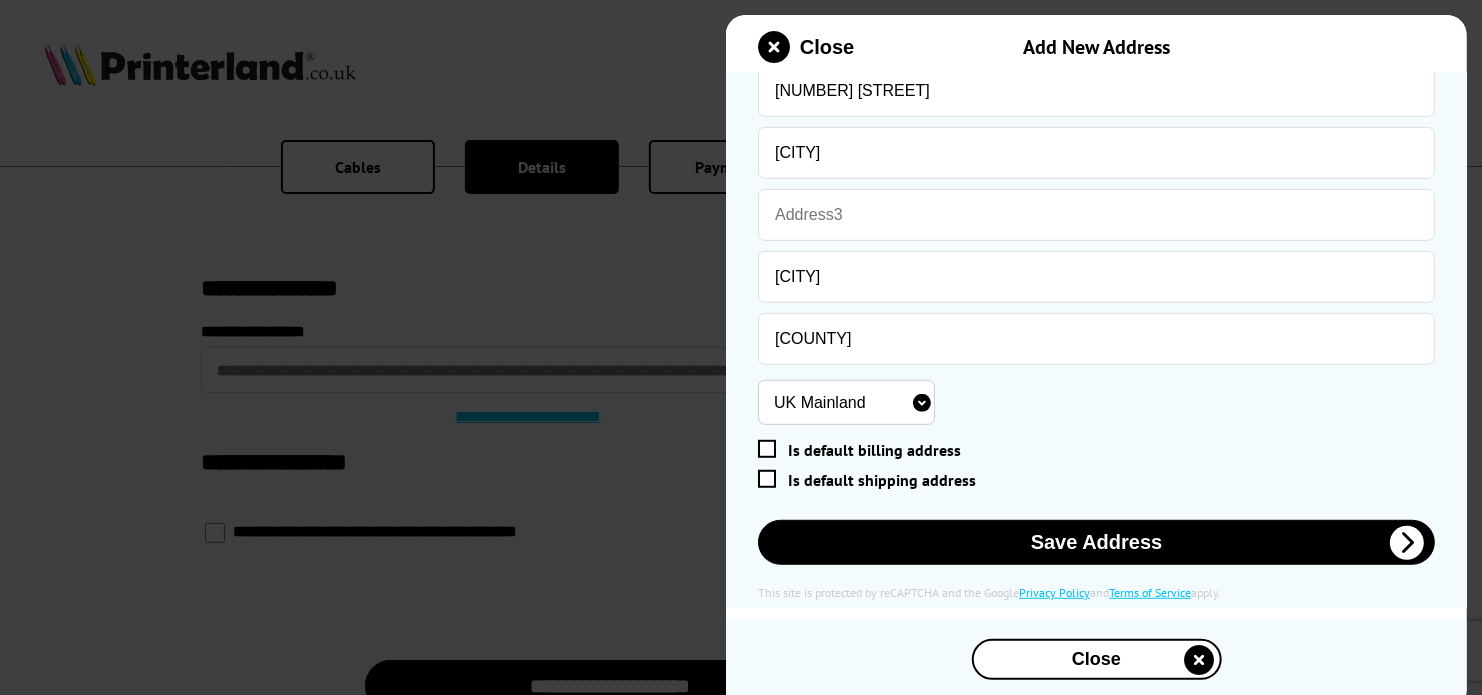 click at bounding box center (767, 449) 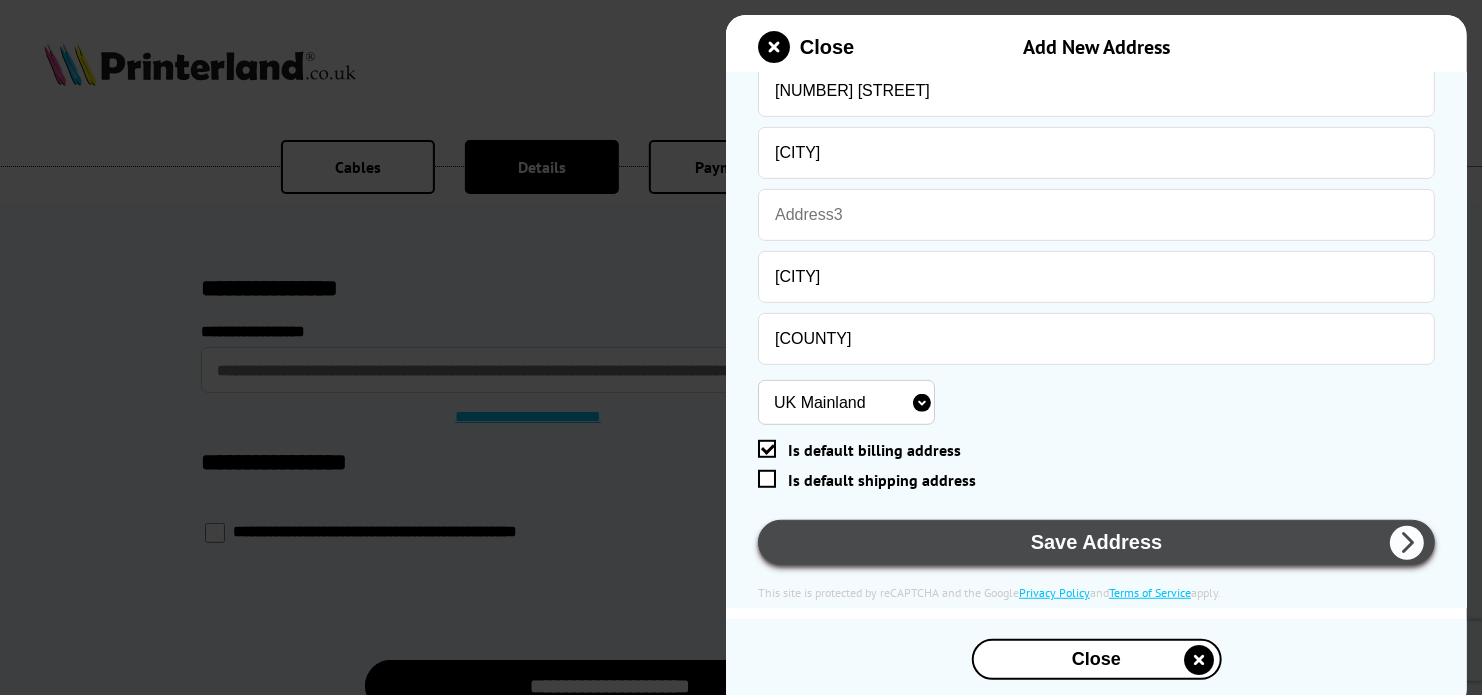 click on "Save Address" at bounding box center [1096, 542] 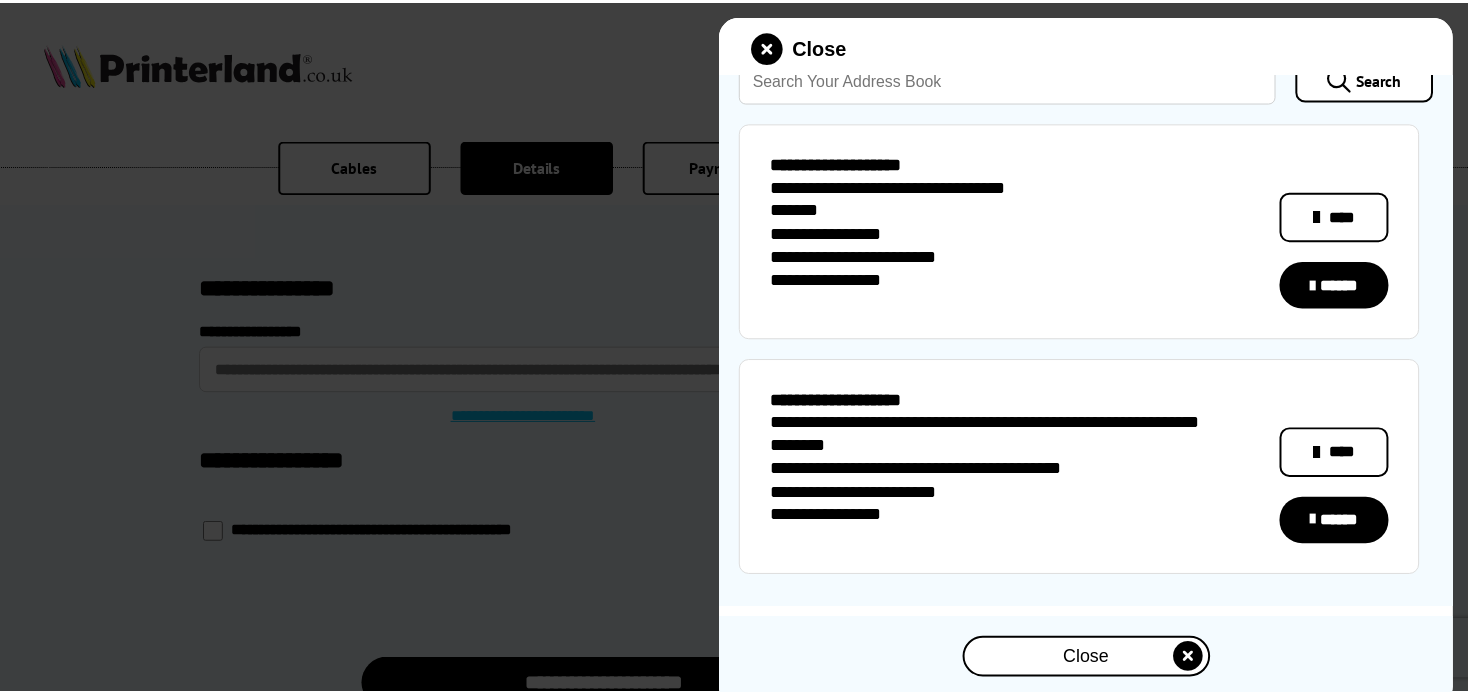 scroll, scrollTop: 122, scrollLeft: 0, axis: vertical 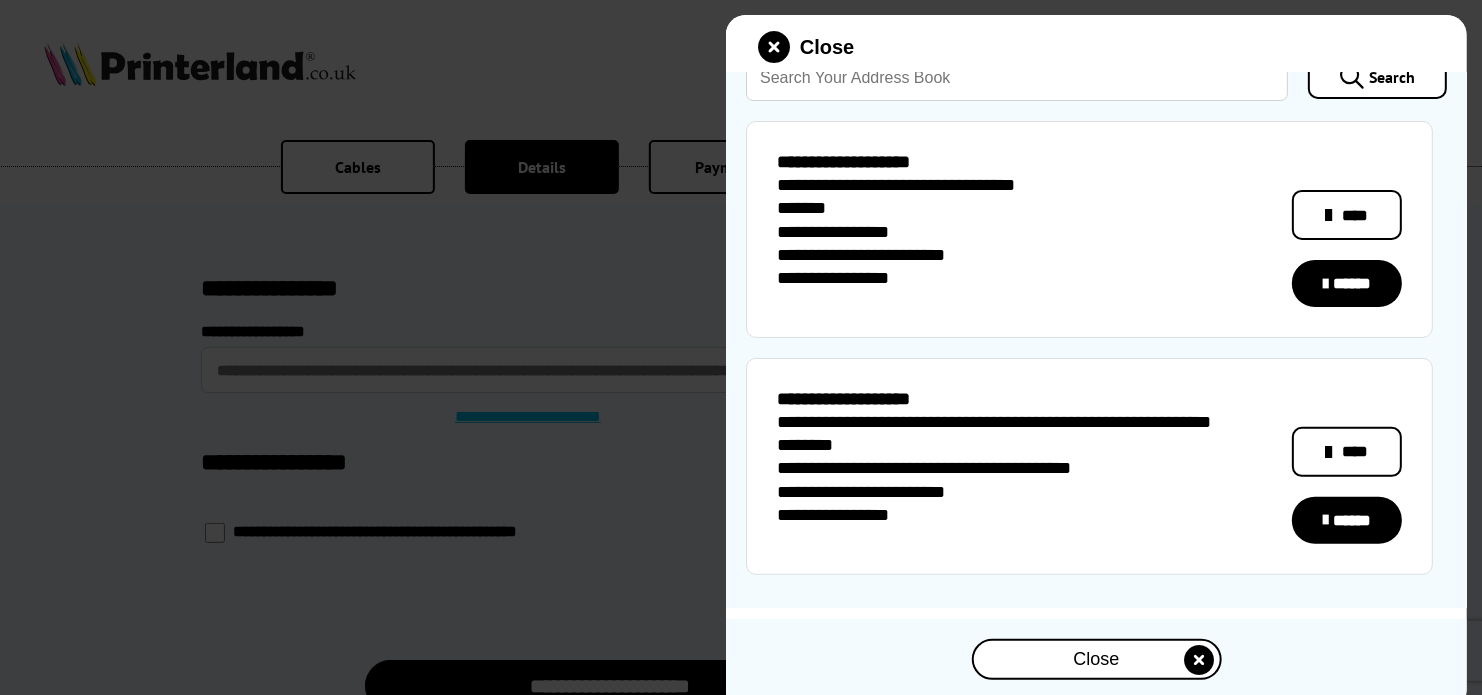 click on "******" at bounding box center [1347, 283] 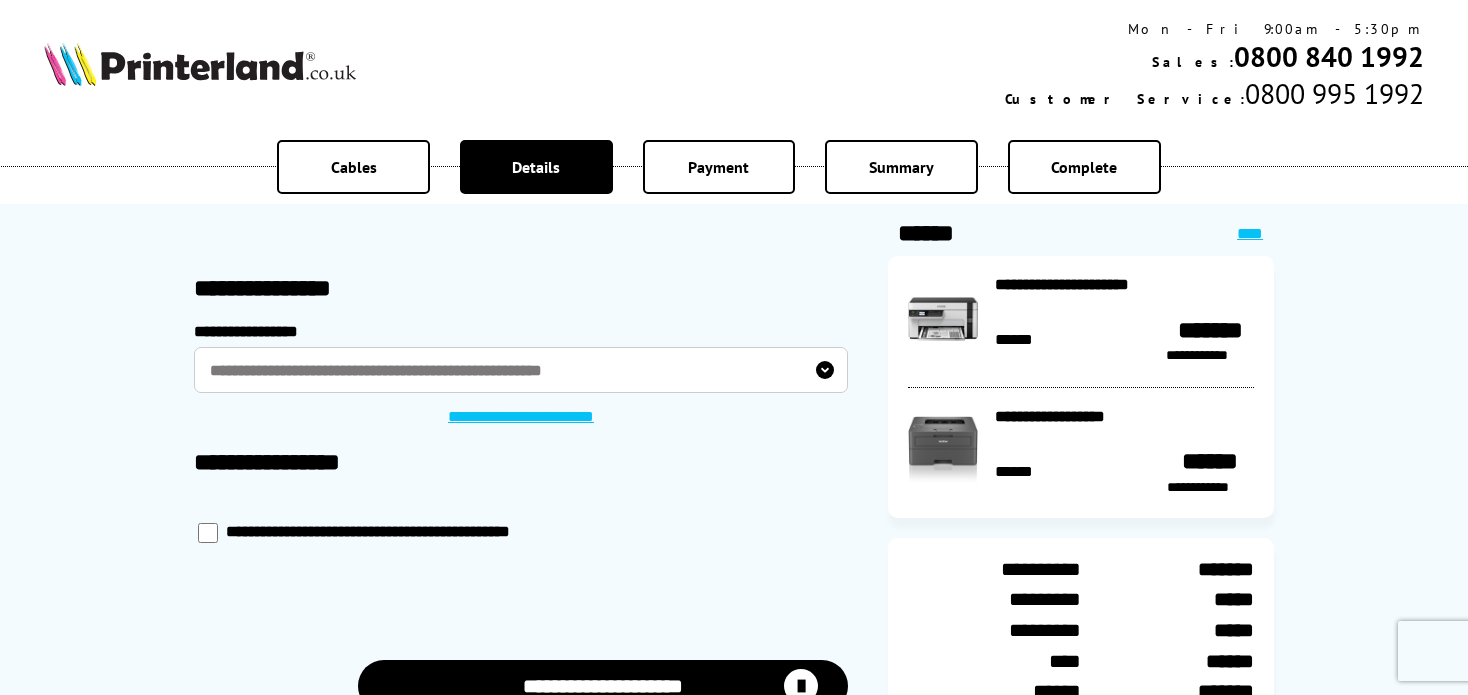 click at bounding box center [208, 533] 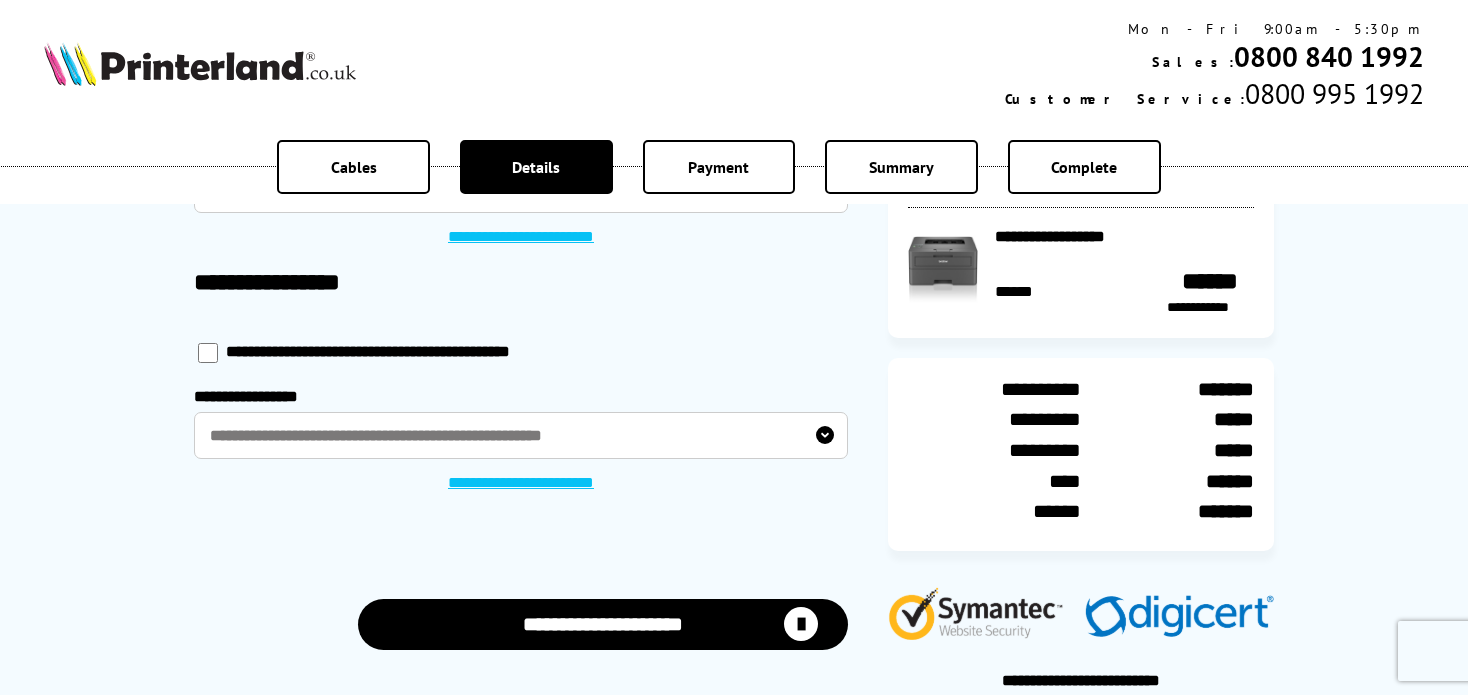 scroll, scrollTop: 200, scrollLeft: 0, axis: vertical 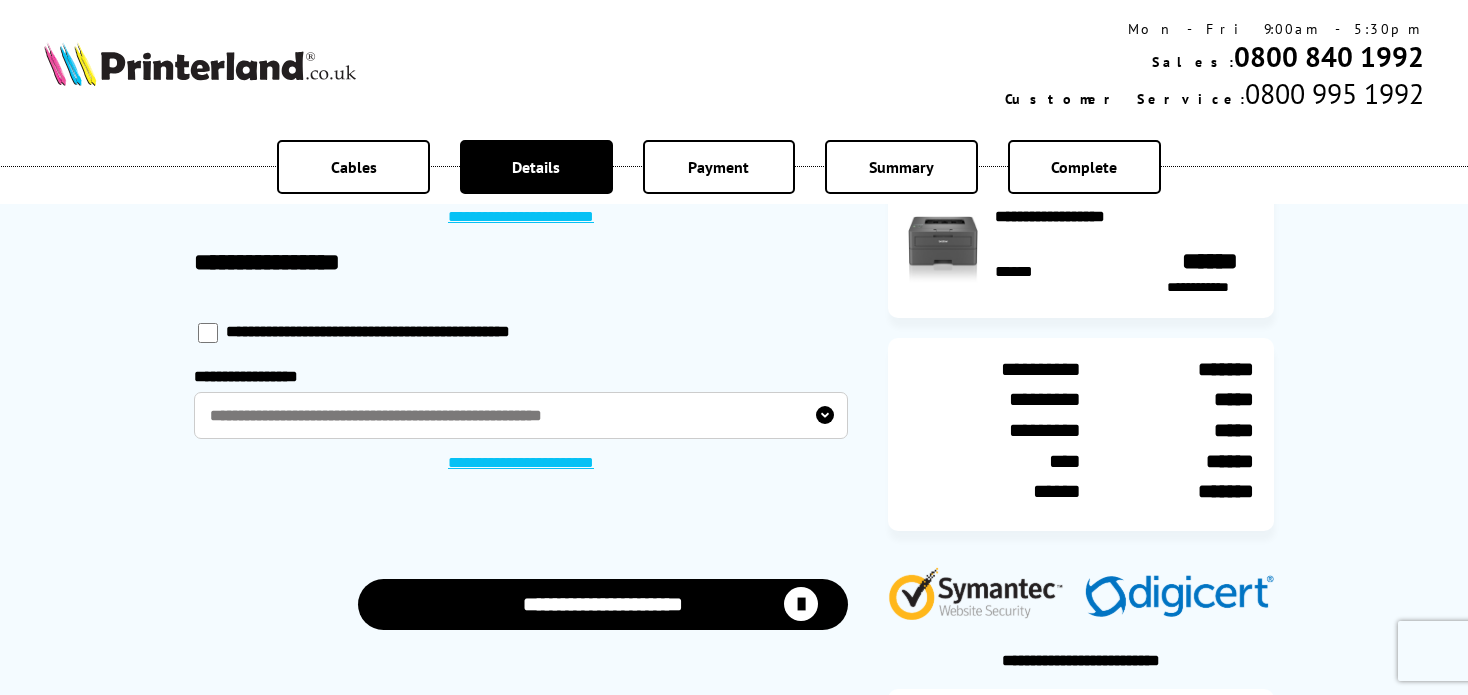 click on "**********" at bounding box center [521, 415] 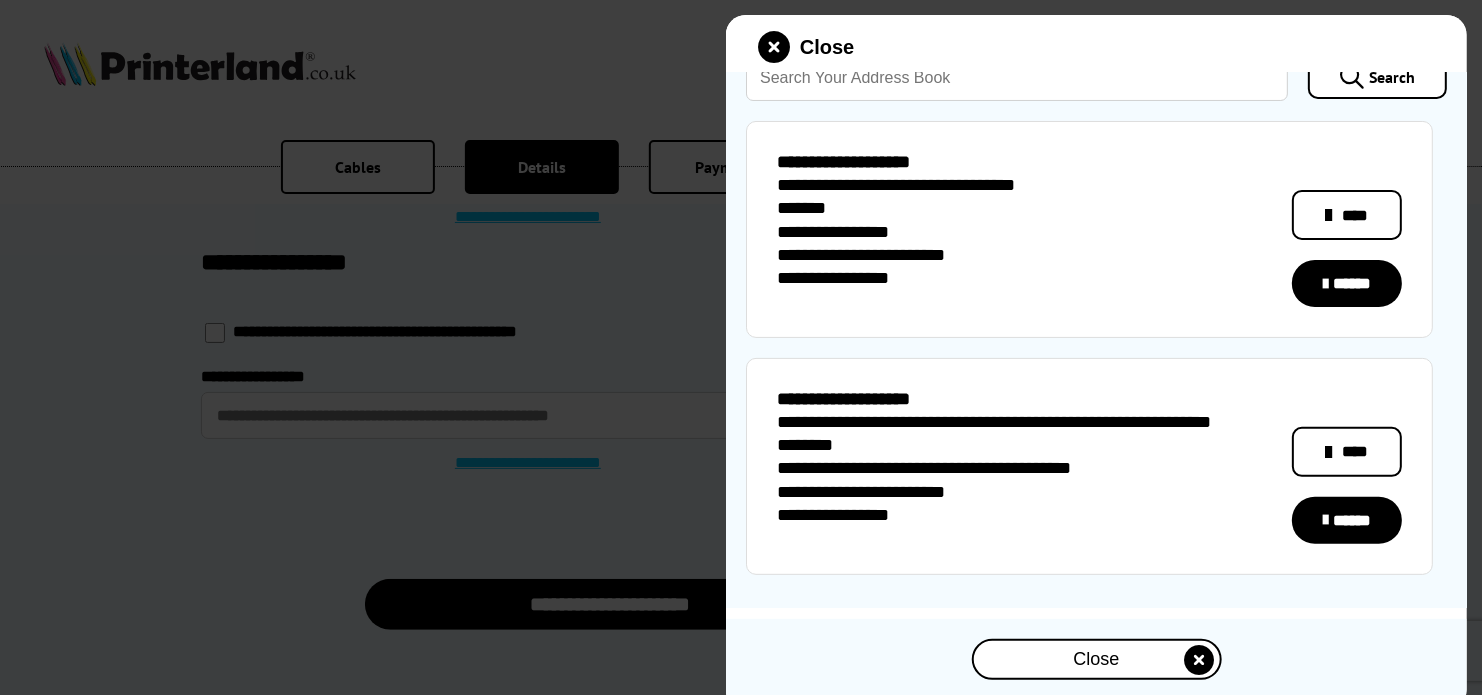 click on "******" at bounding box center (1347, 520) 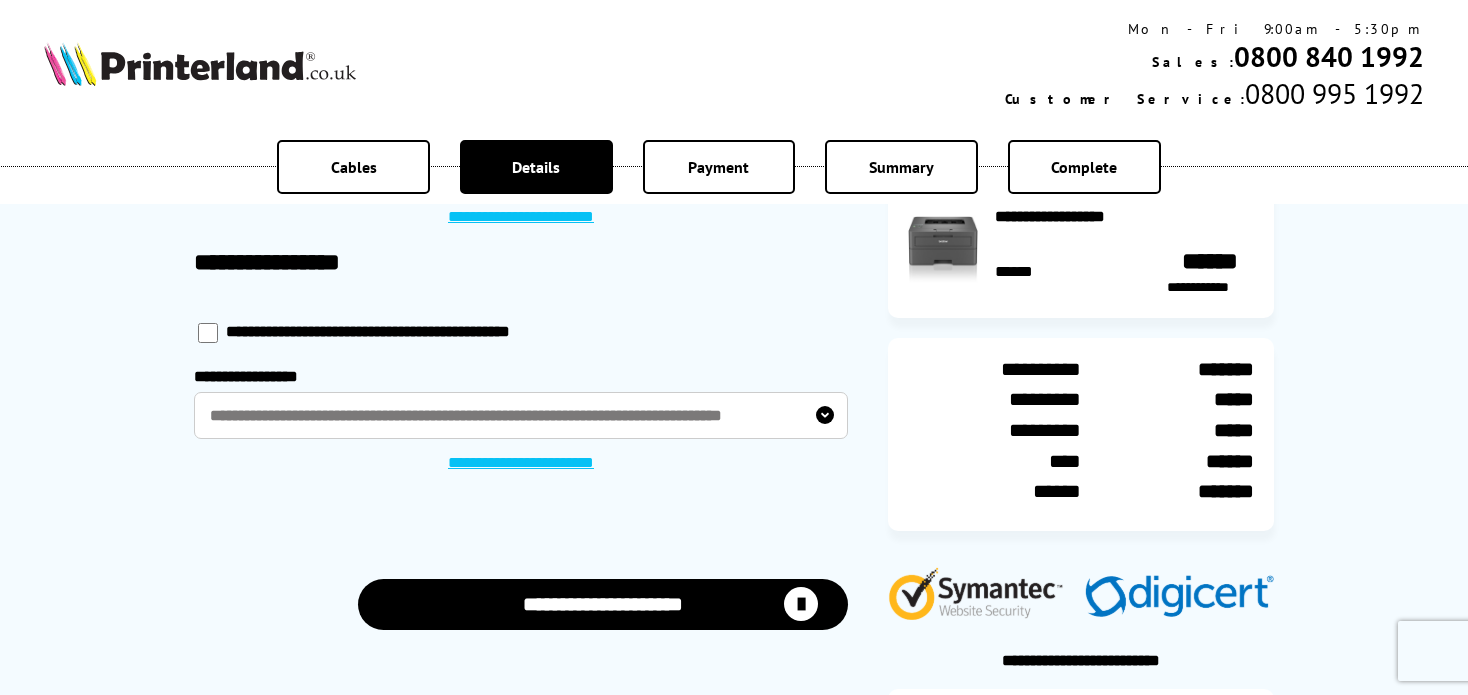 click on "**********" at bounding box center (603, 604) 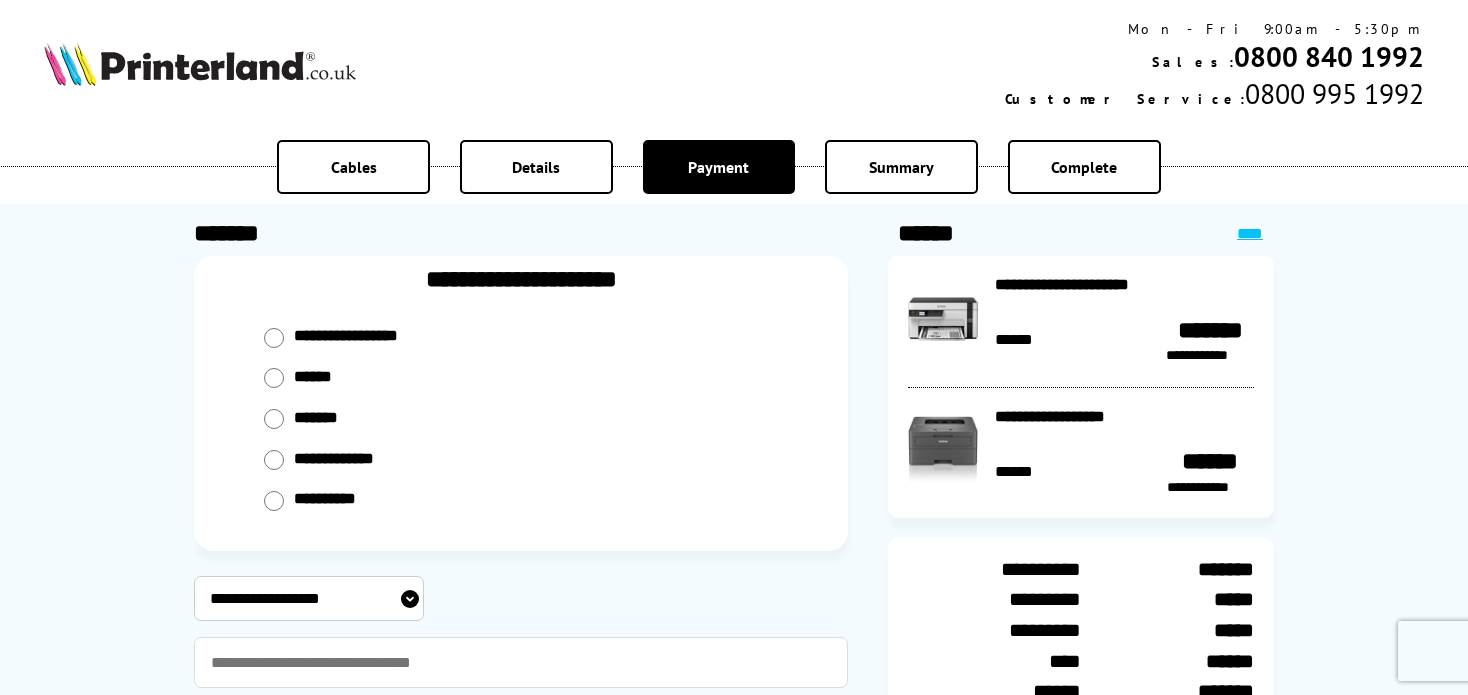 scroll, scrollTop: 0, scrollLeft: 0, axis: both 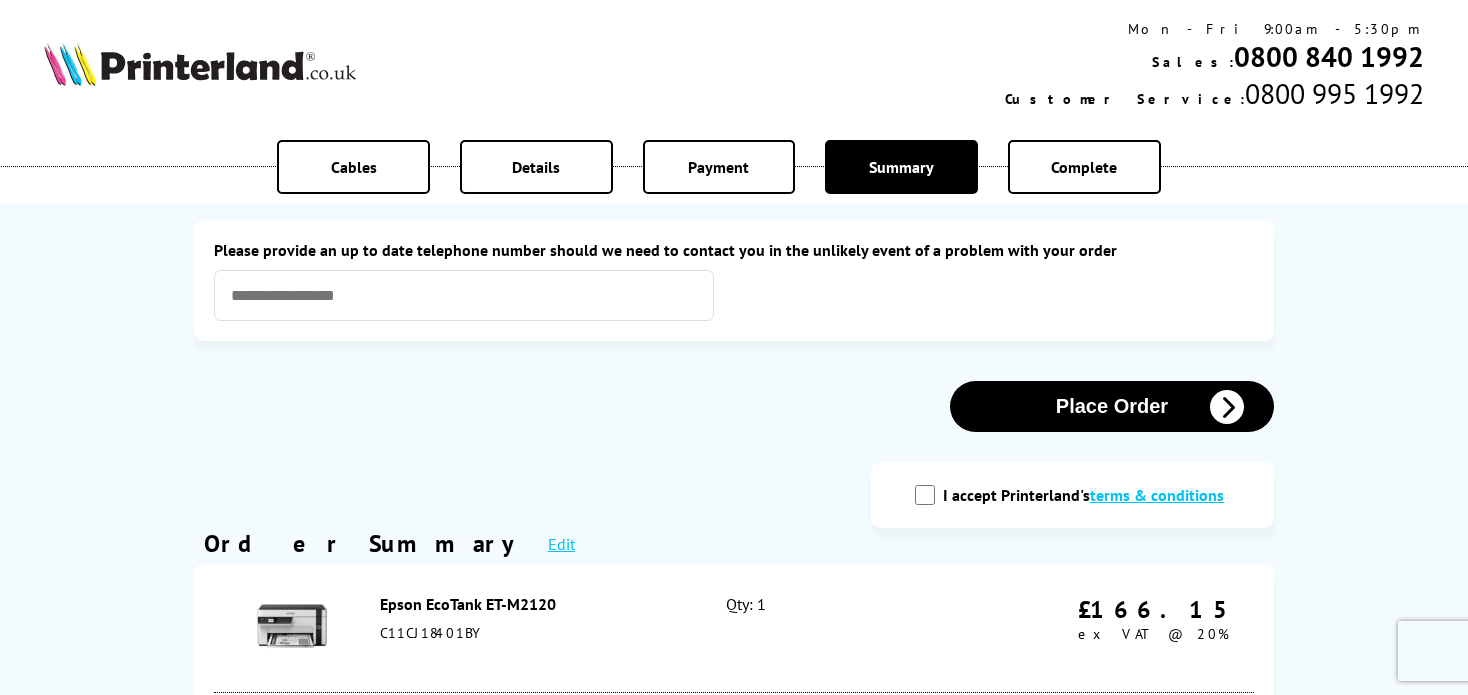 click on "I accept Printerland's  terms & conditions" at bounding box center (925, 495) 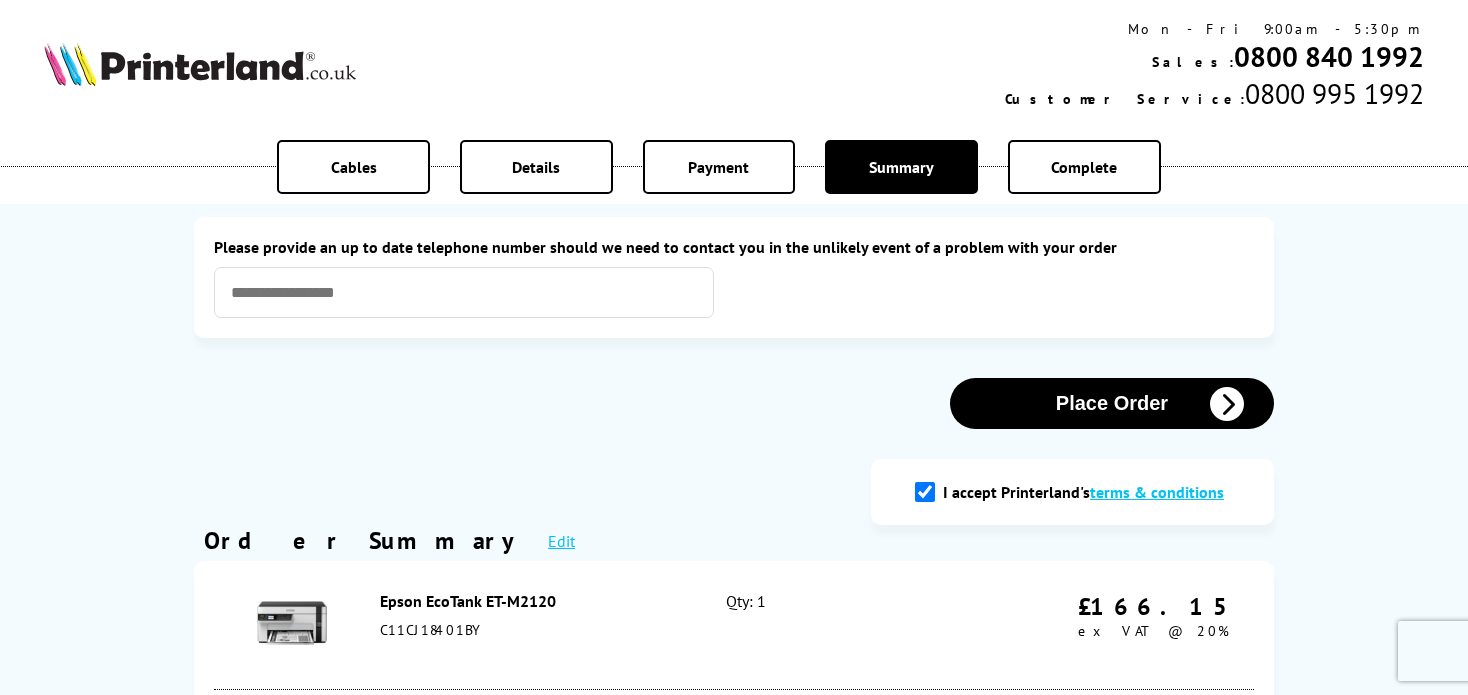 scroll, scrollTop: 0, scrollLeft: 0, axis: both 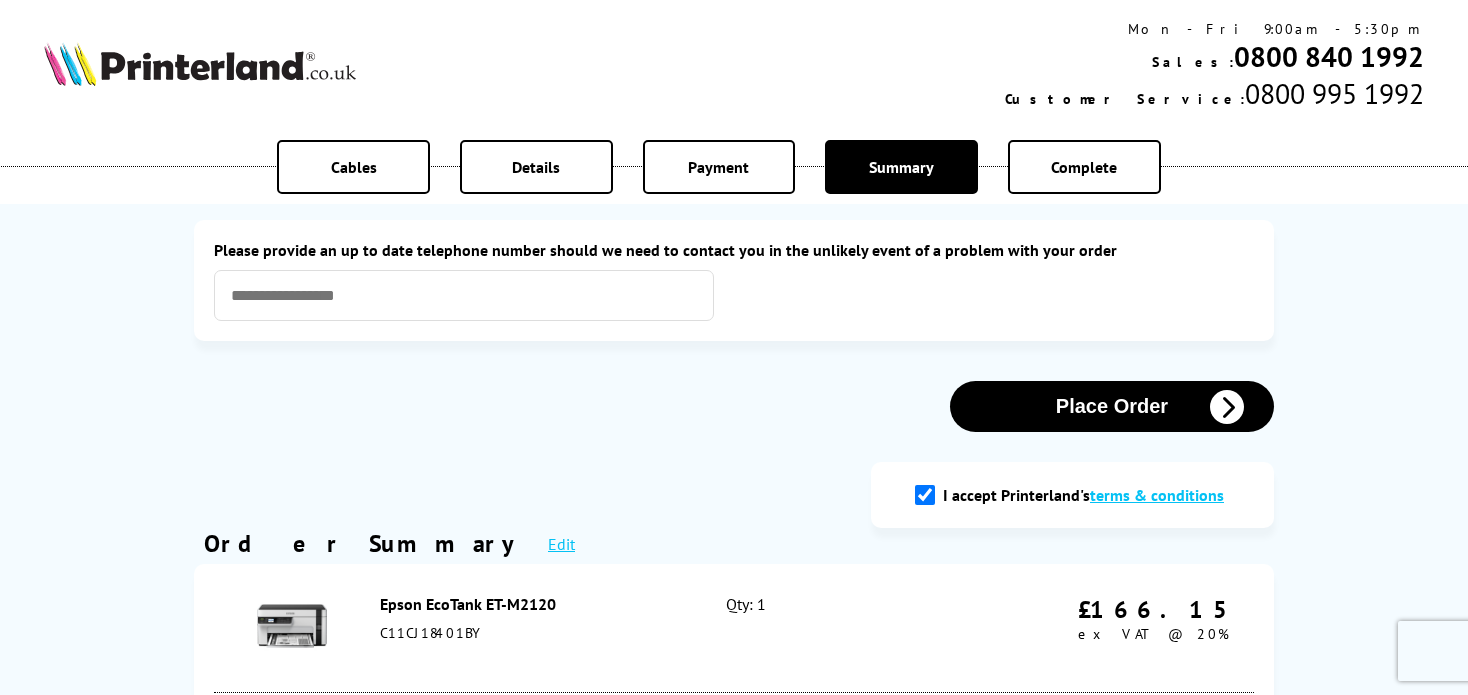 click on "Place Order" at bounding box center [1112, 406] 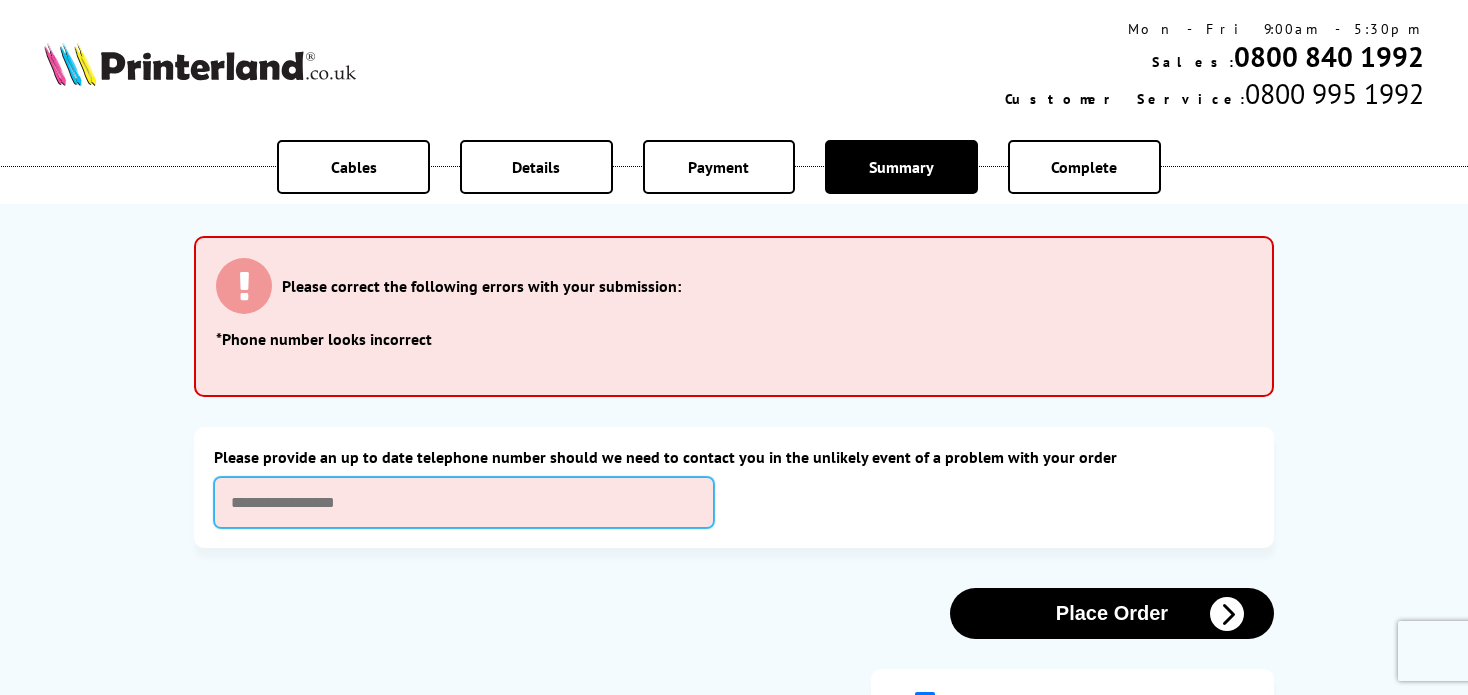 click at bounding box center (464, 502) 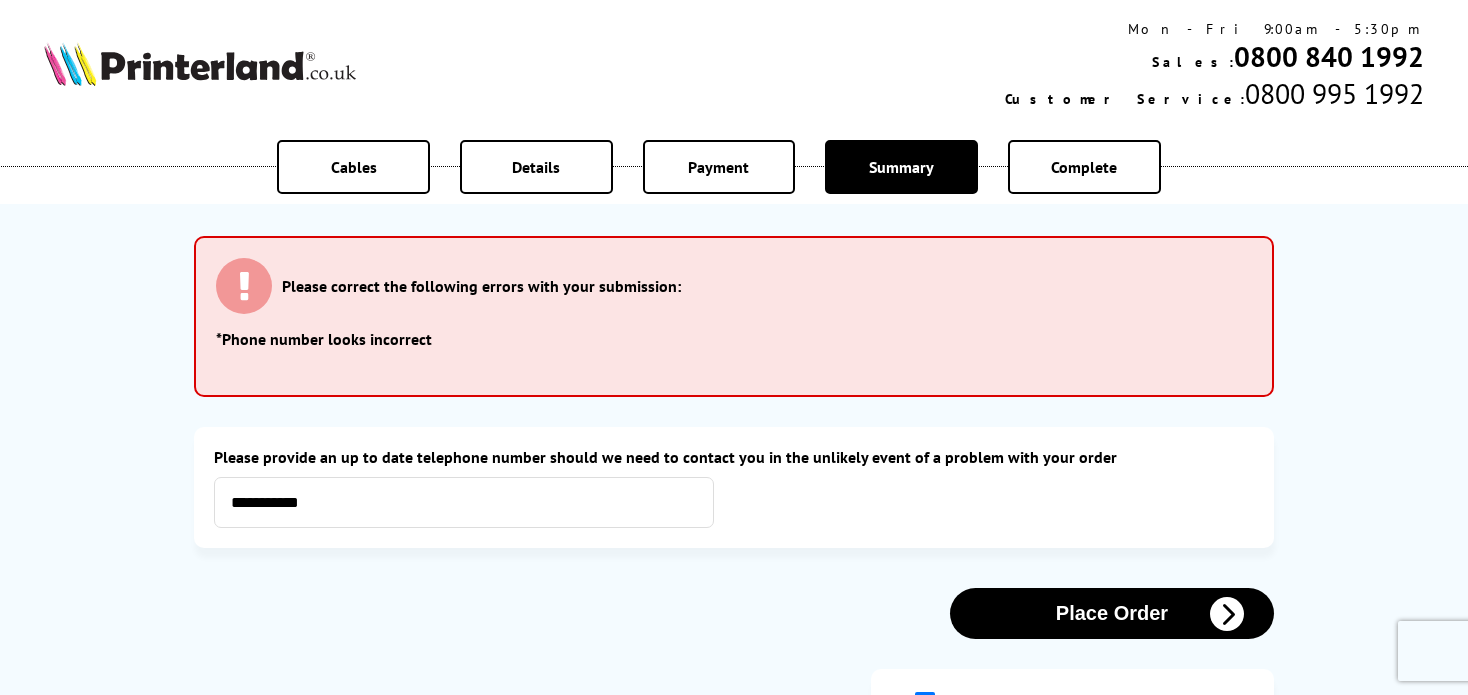 click on "Place Order" at bounding box center [1112, 613] 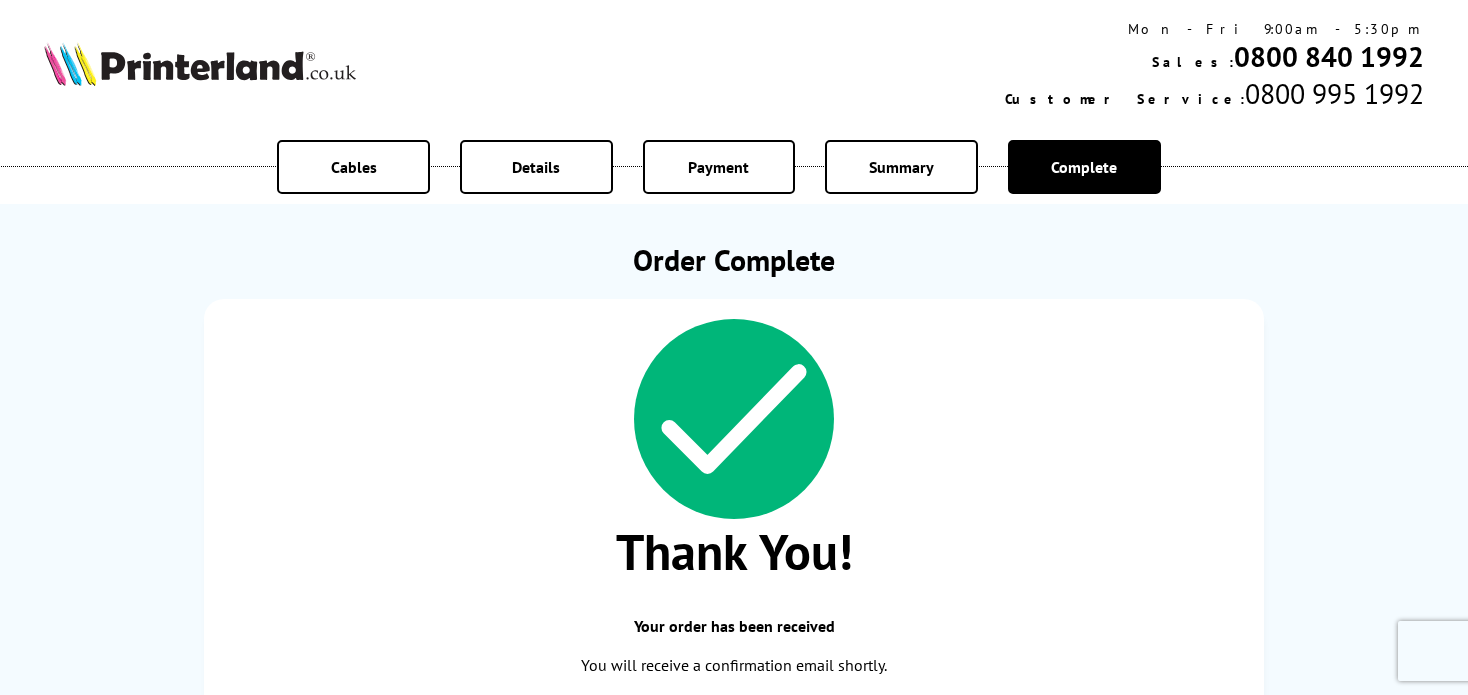 scroll, scrollTop: 0, scrollLeft: 0, axis: both 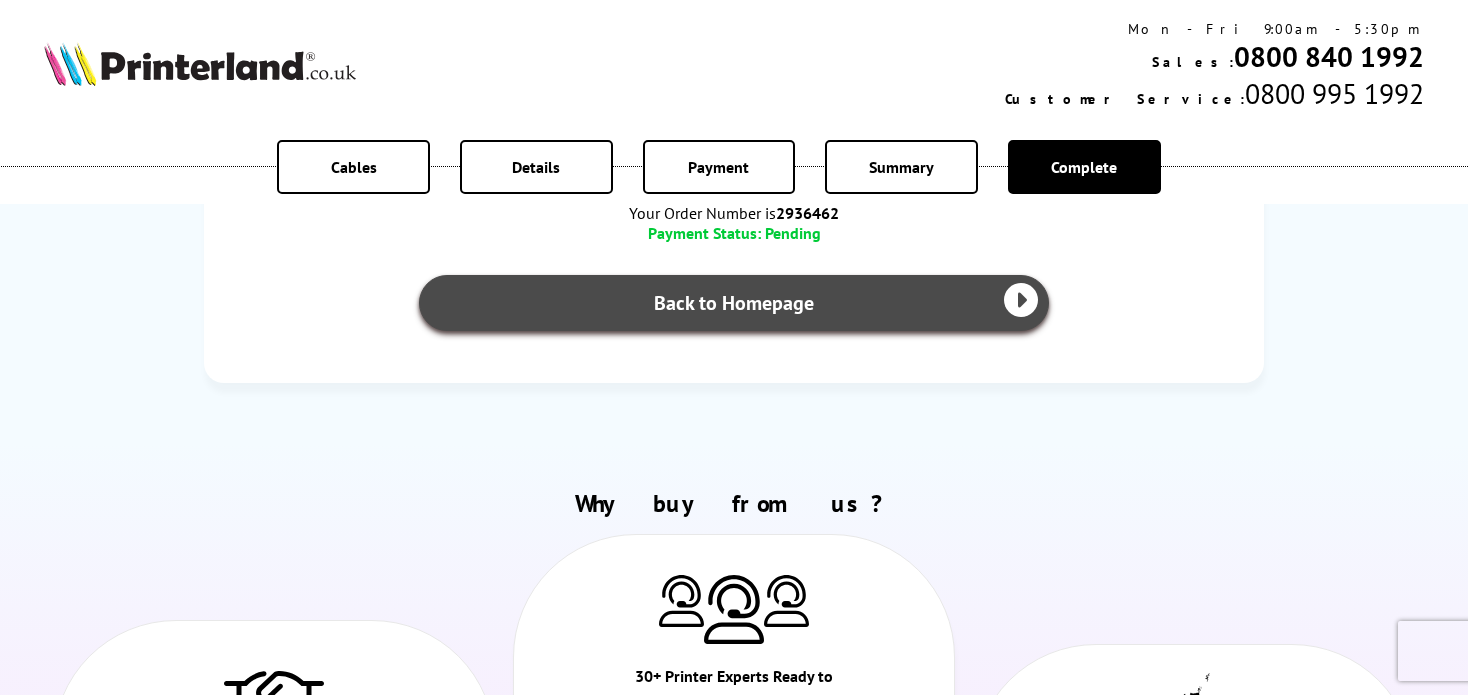 click on "Back to Homepage" at bounding box center (734, 303) 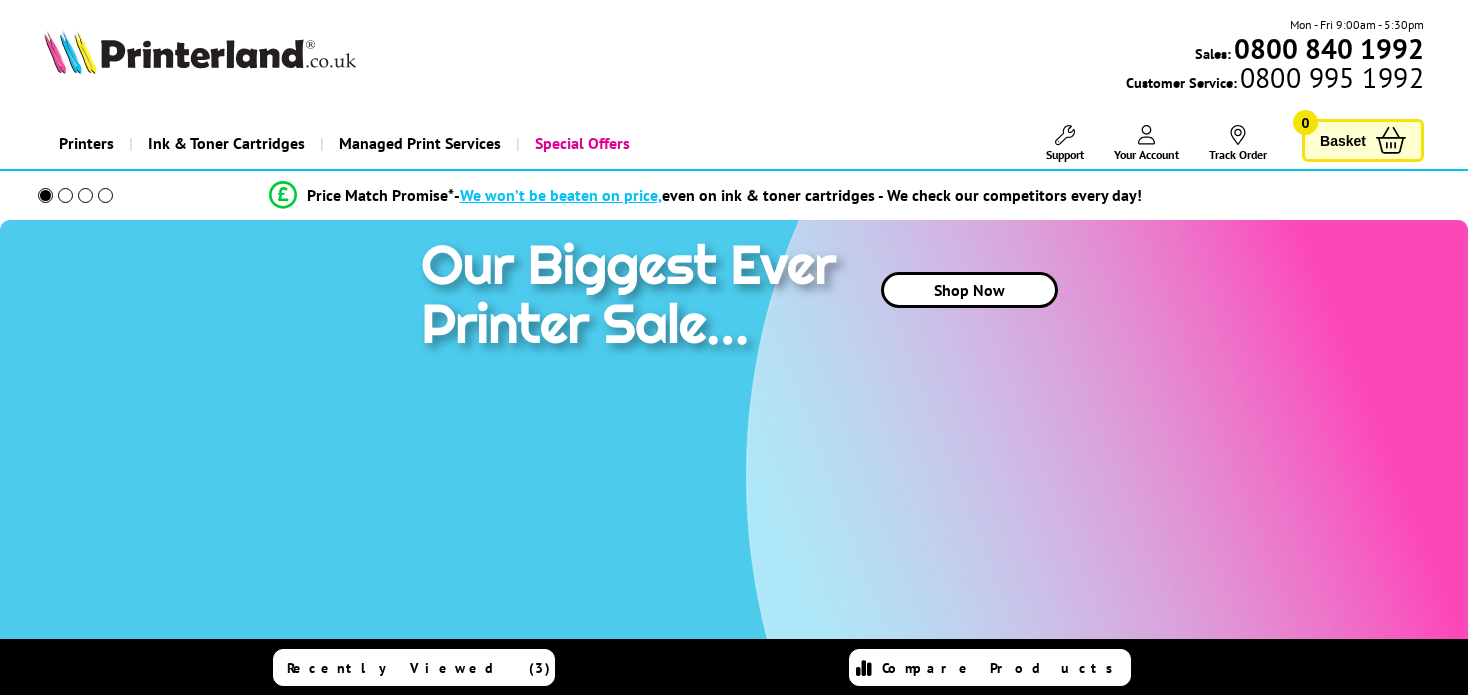 scroll, scrollTop: 0, scrollLeft: 0, axis: both 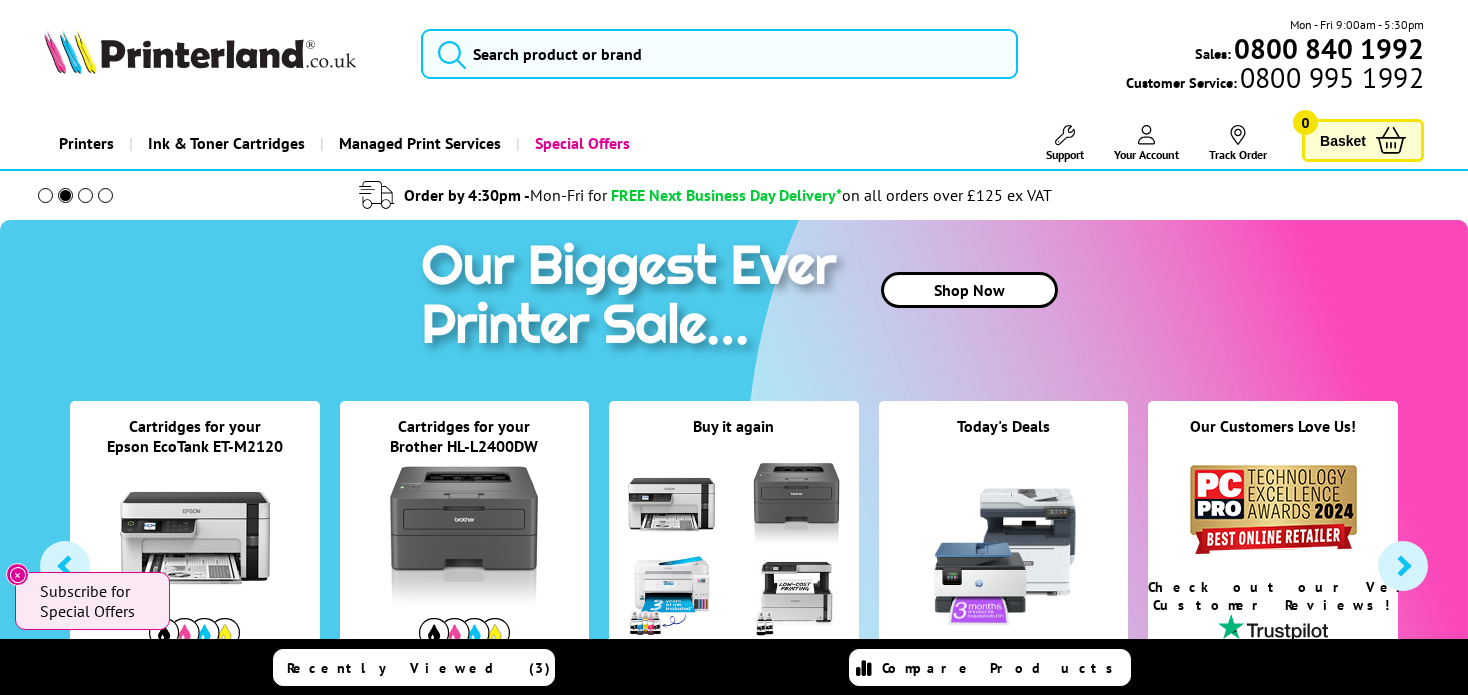 click on "Your Account" at bounding box center (1146, 154) 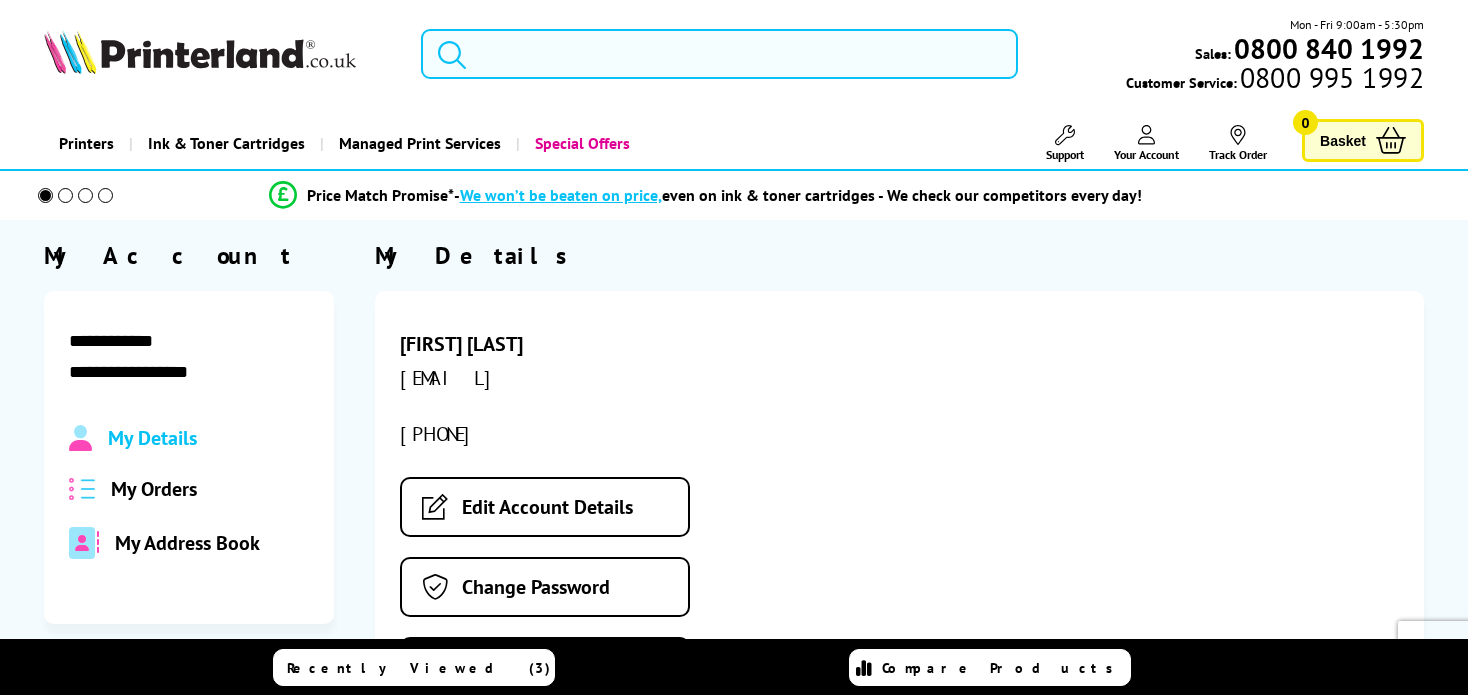 scroll, scrollTop: 0, scrollLeft: 0, axis: both 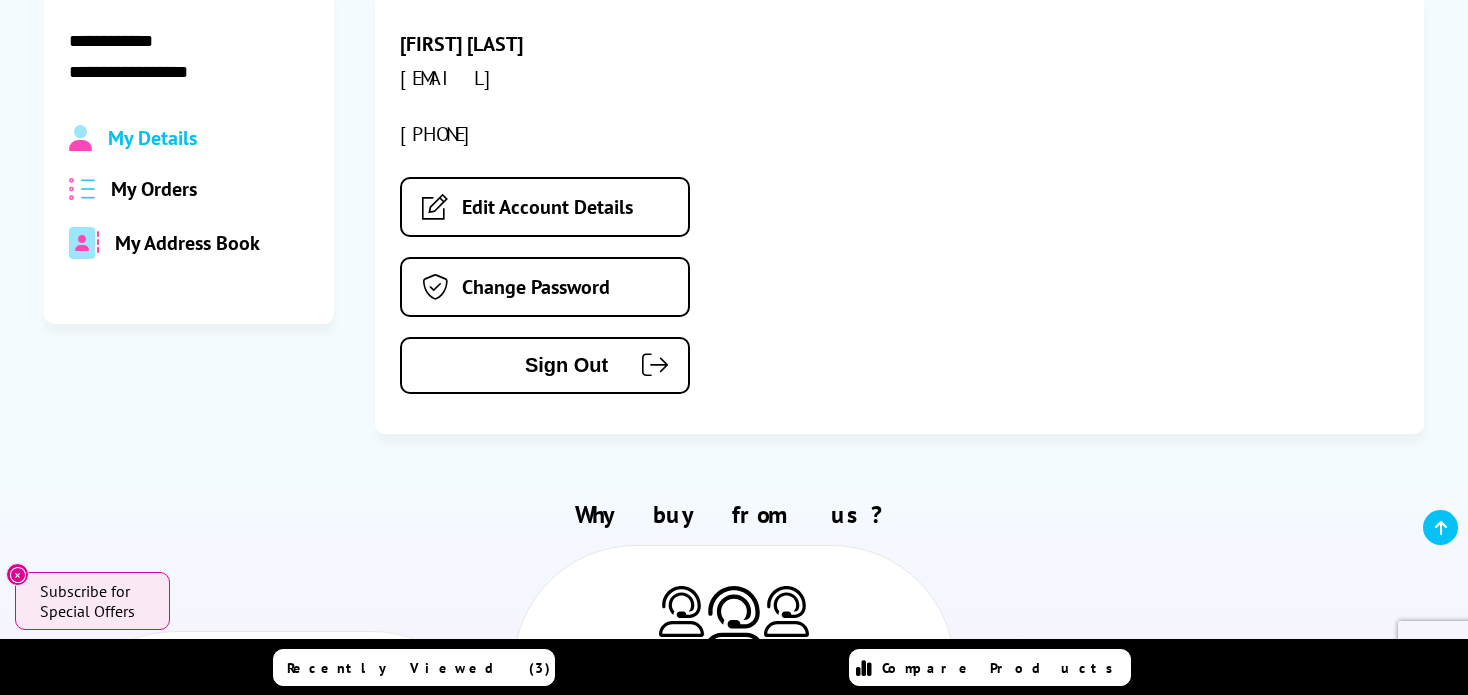 click on "My Orders" at bounding box center [154, 189] 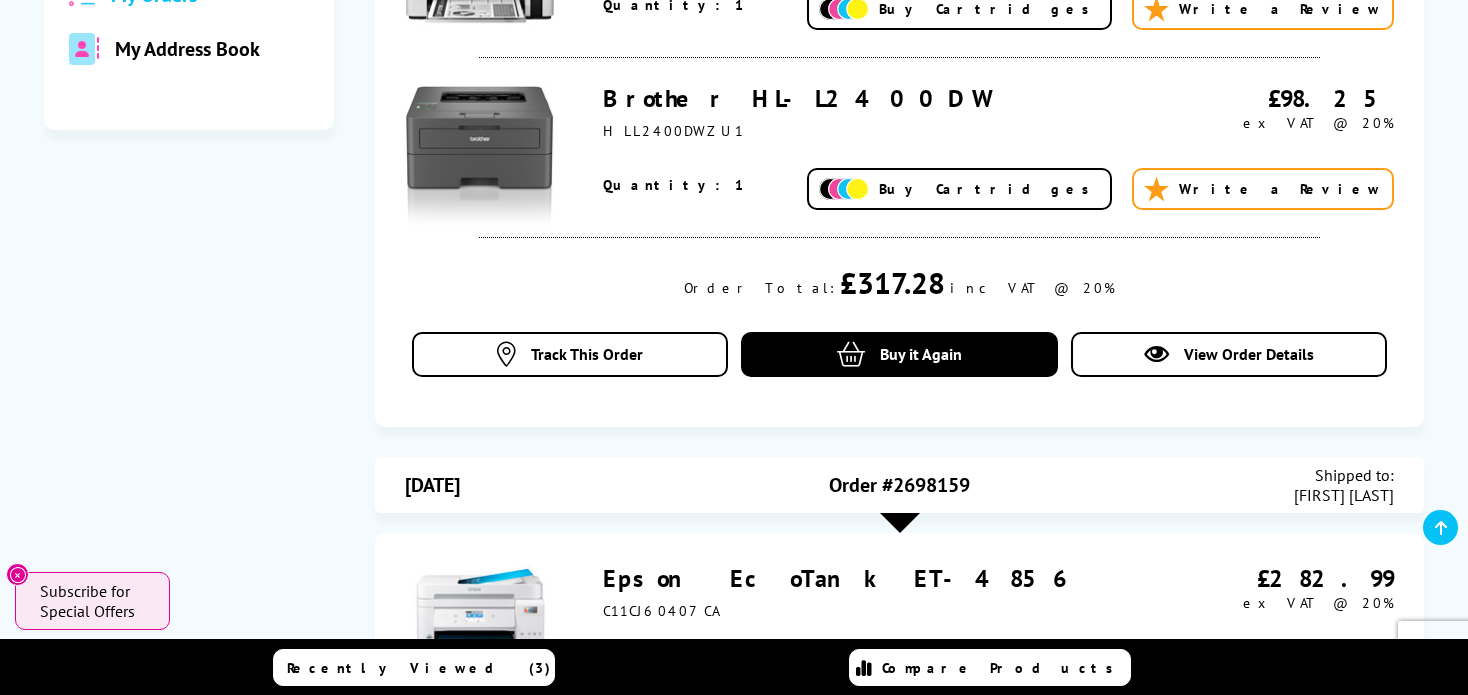 scroll, scrollTop: 0, scrollLeft: 0, axis: both 